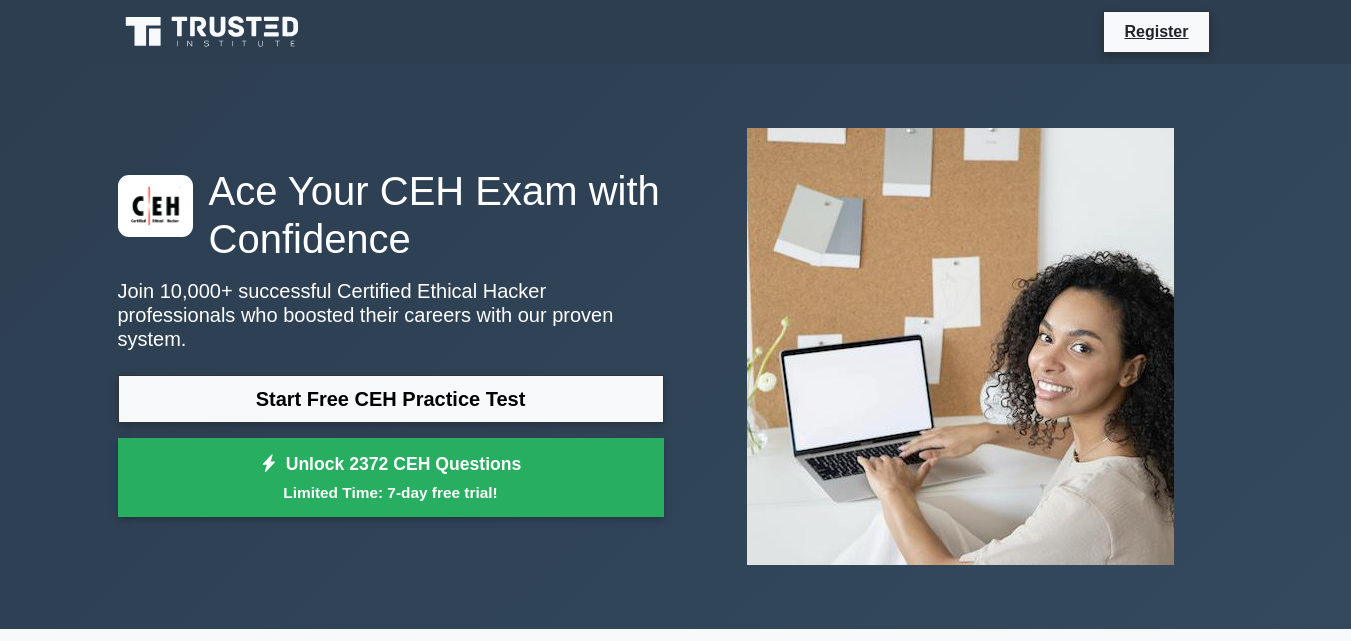 scroll, scrollTop: 0, scrollLeft: 0, axis: both 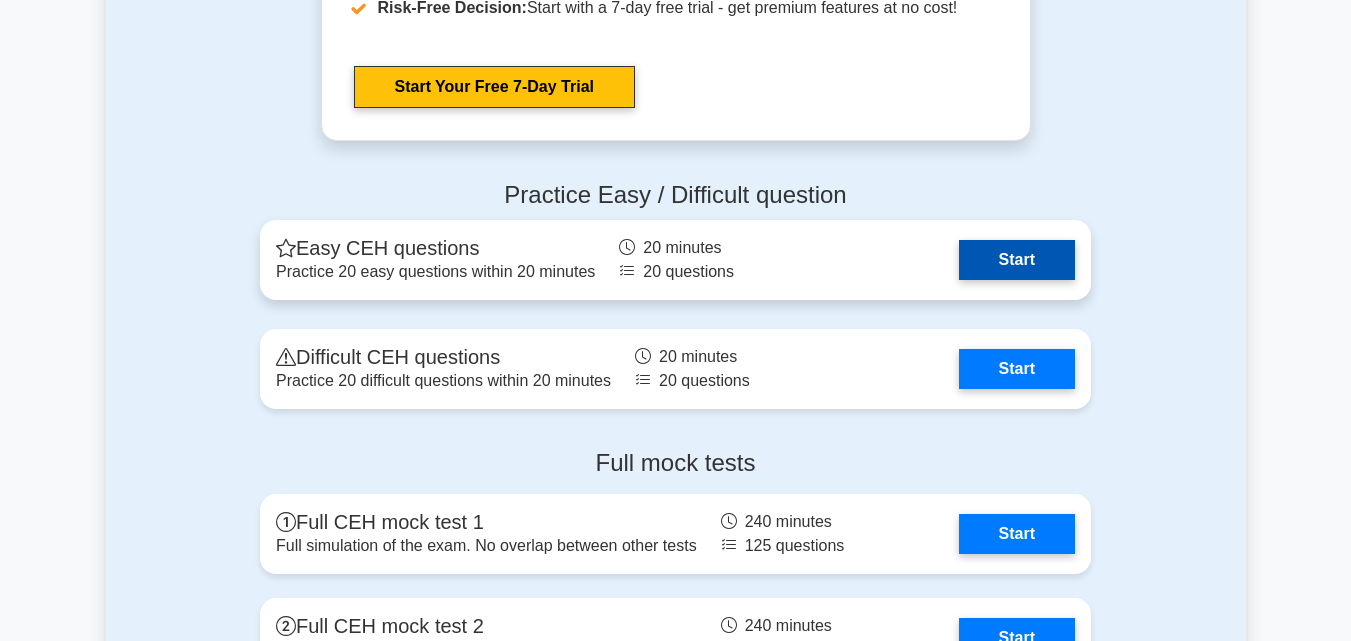 click on "Start" at bounding box center (1017, 260) 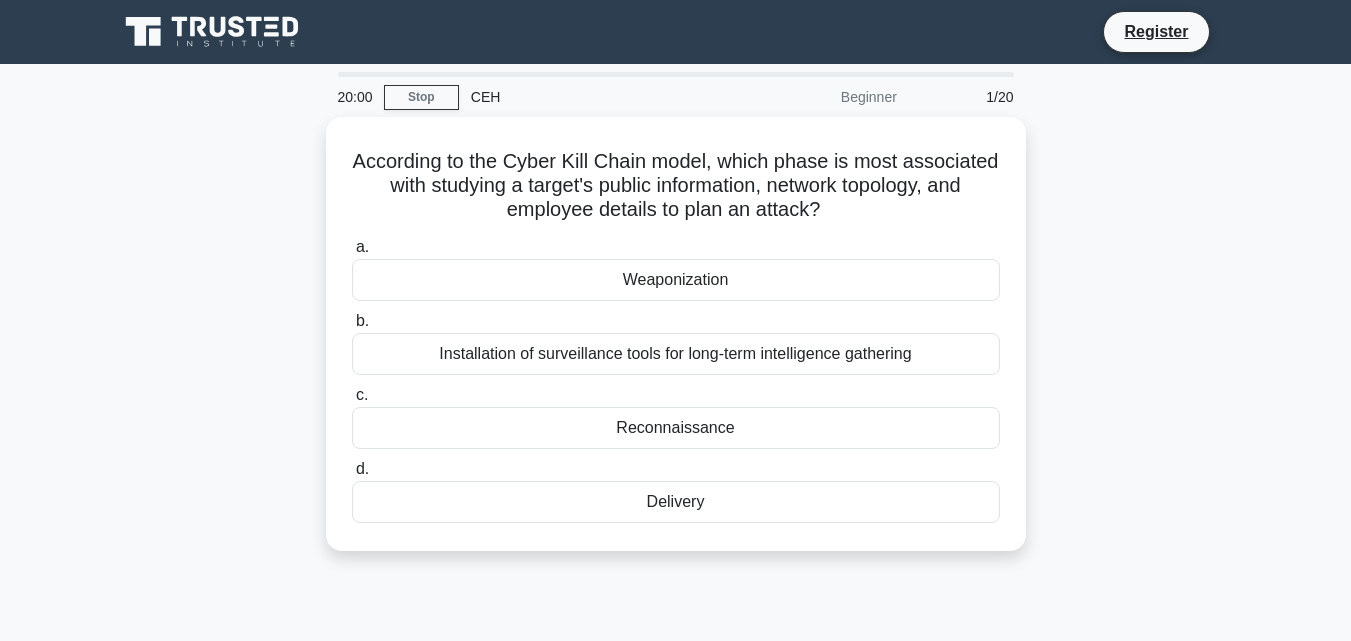 scroll, scrollTop: 0, scrollLeft: 0, axis: both 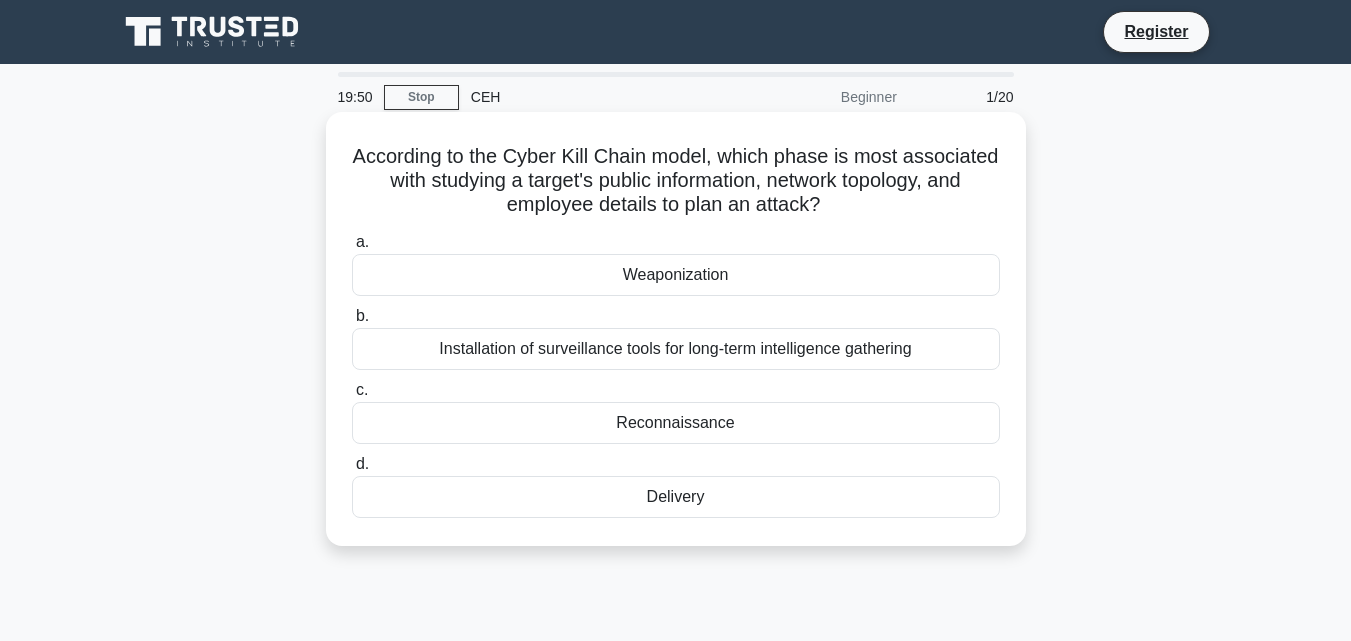click on "Weaponization" at bounding box center [676, 275] 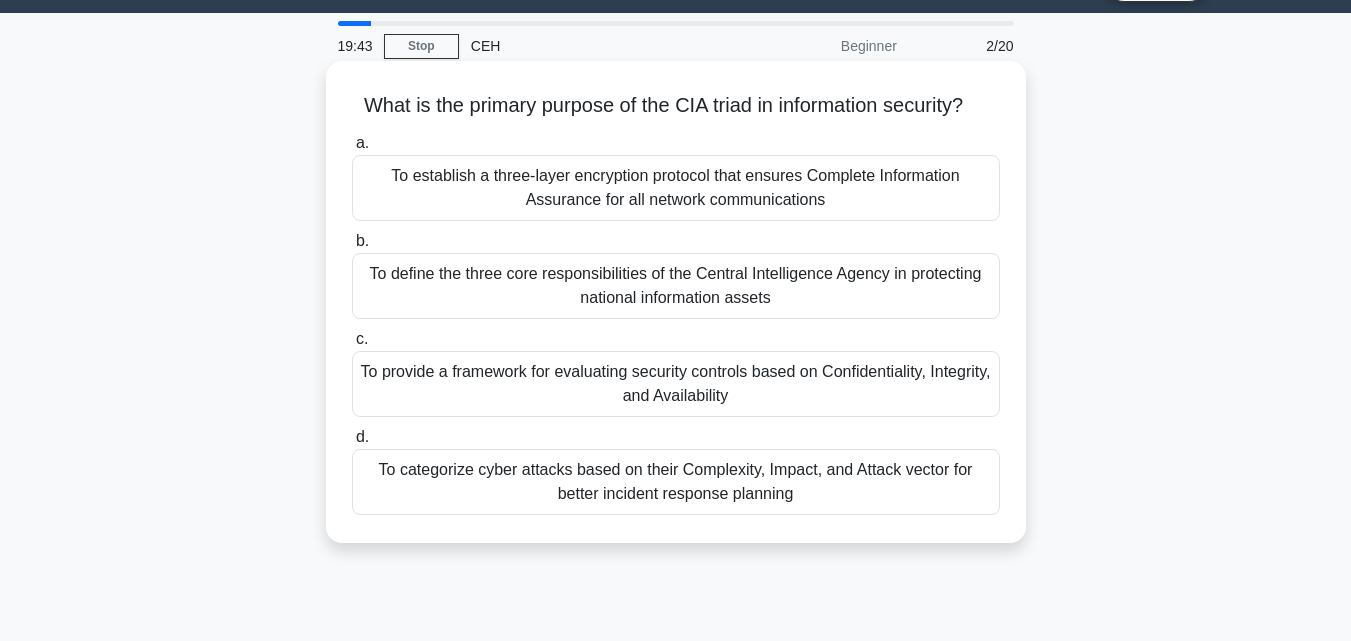 scroll, scrollTop: 100, scrollLeft: 0, axis: vertical 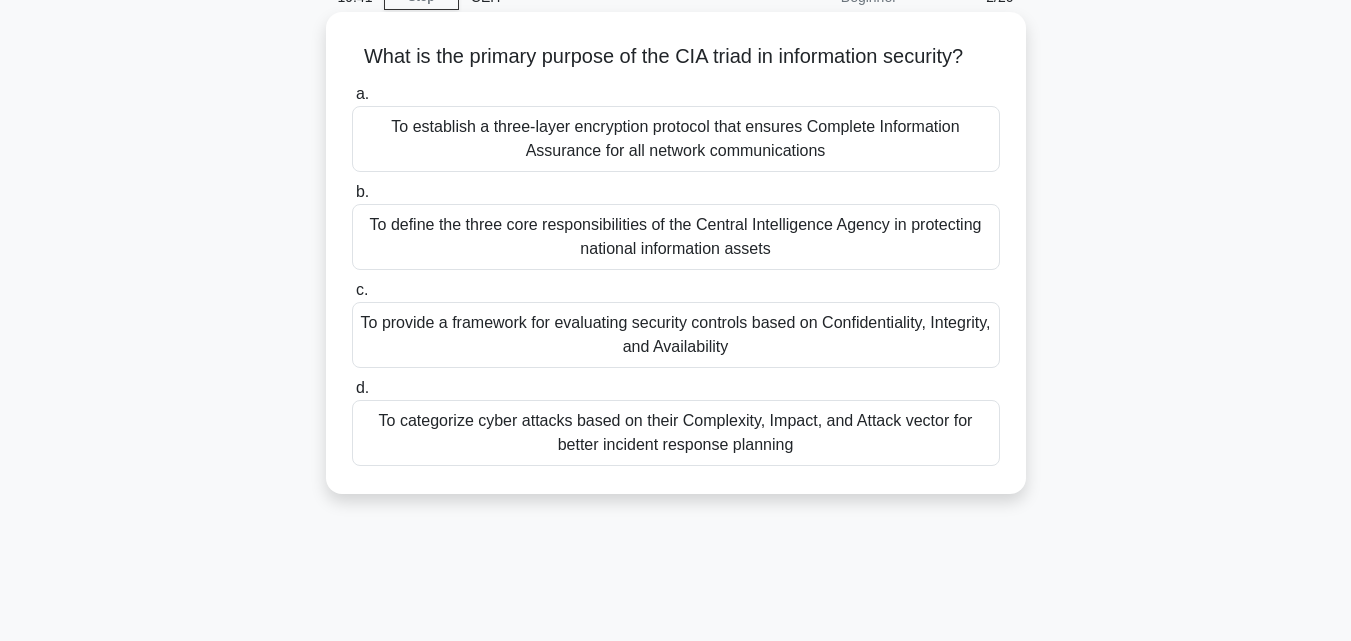 click on "To provide a framework for evaluating security controls based on Confidentiality, Integrity, and Availability" at bounding box center [676, 335] 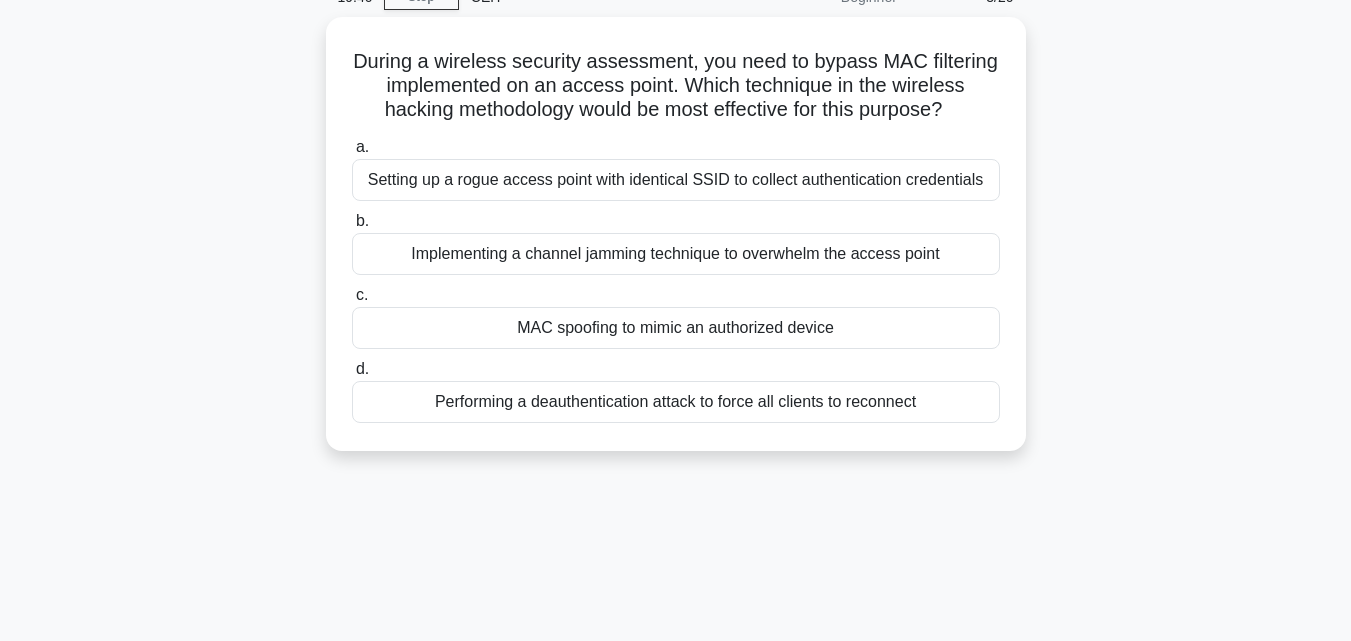 scroll, scrollTop: 0, scrollLeft: 0, axis: both 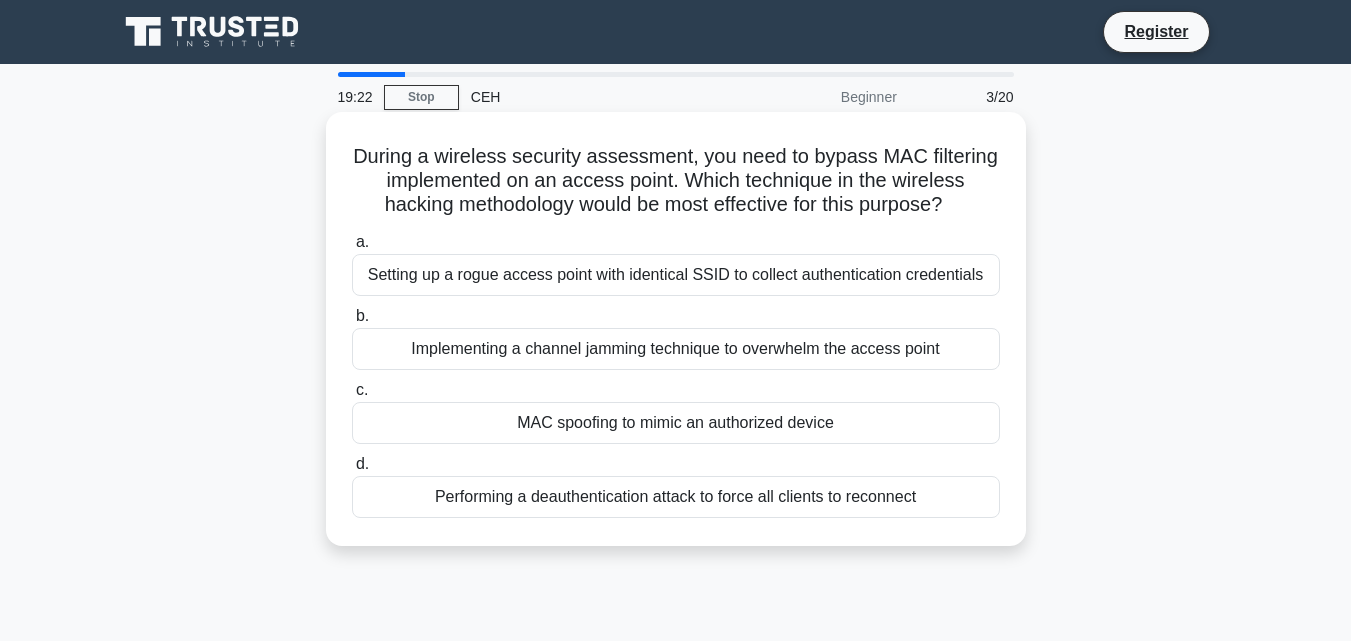 click on "MAC spoofing to mimic an authorized device" at bounding box center [676, 423] 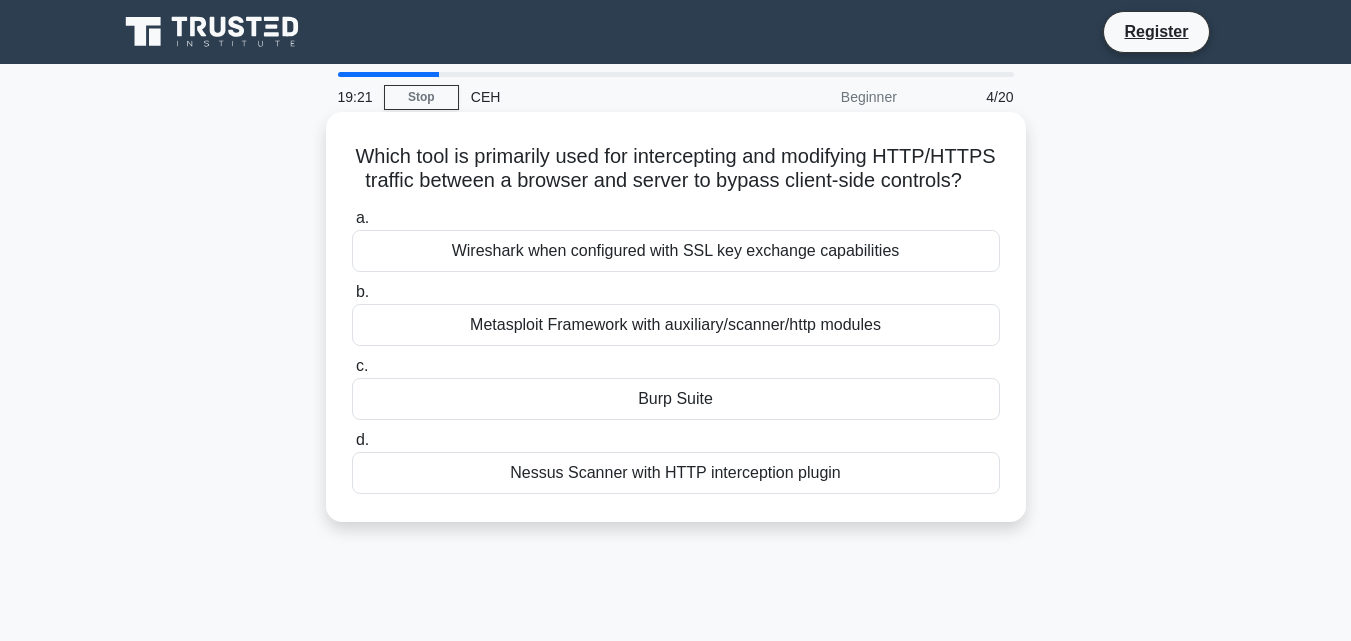 click on "b.
Metasploit Framework with auxiliary/scanner/http modules" at bounding box center (676, 313) 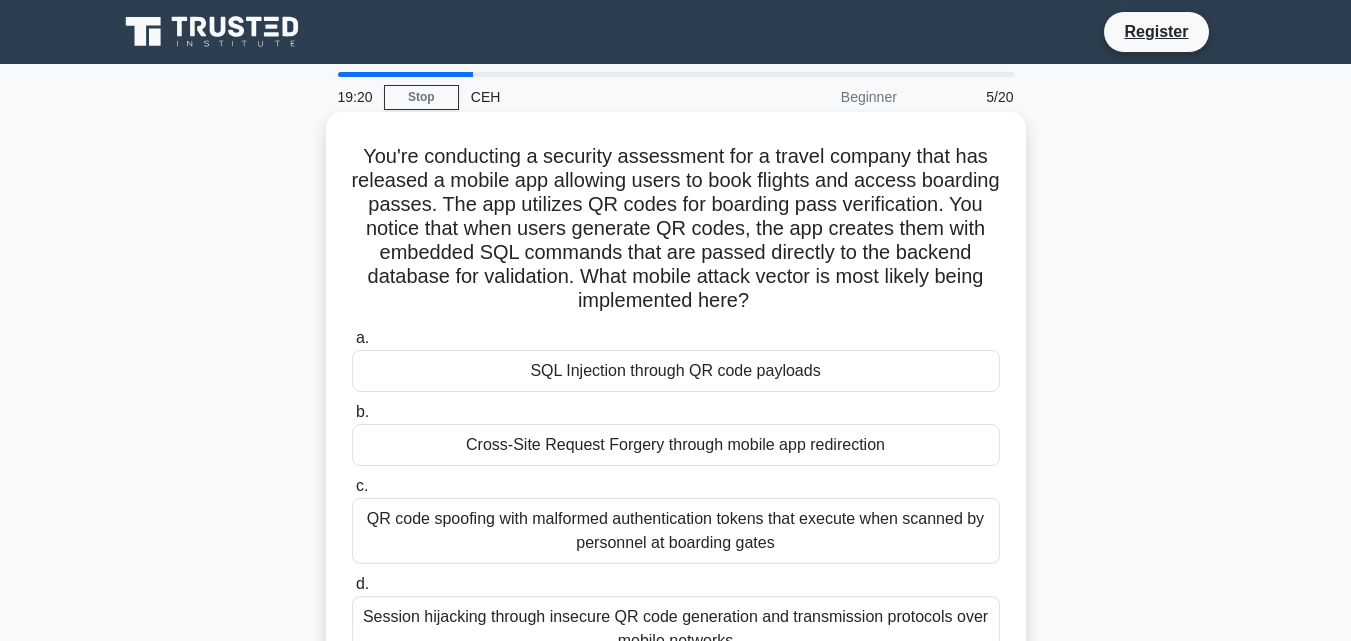 click on "QR code spoofing with malformed authentication tokens that execute when scanned by personnel at boarding gates" at bounding box center [676, 531] 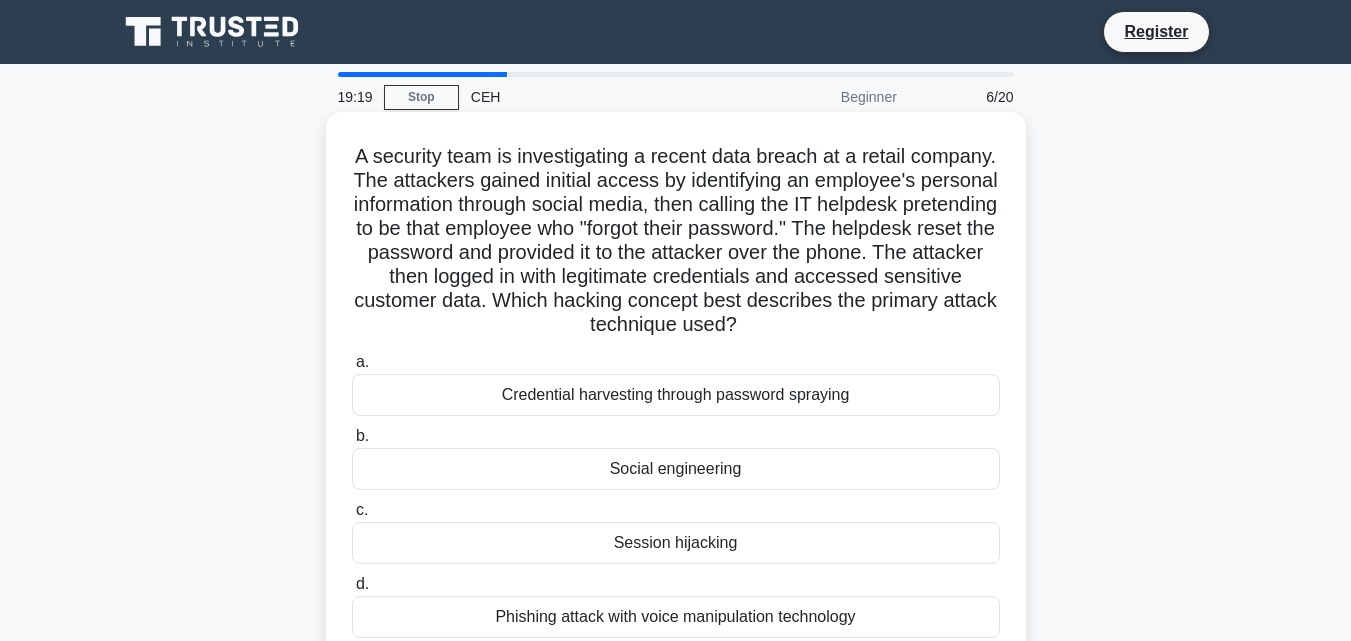 click on "Credential harvesting through password spraying" at bounding box center (676, 395) 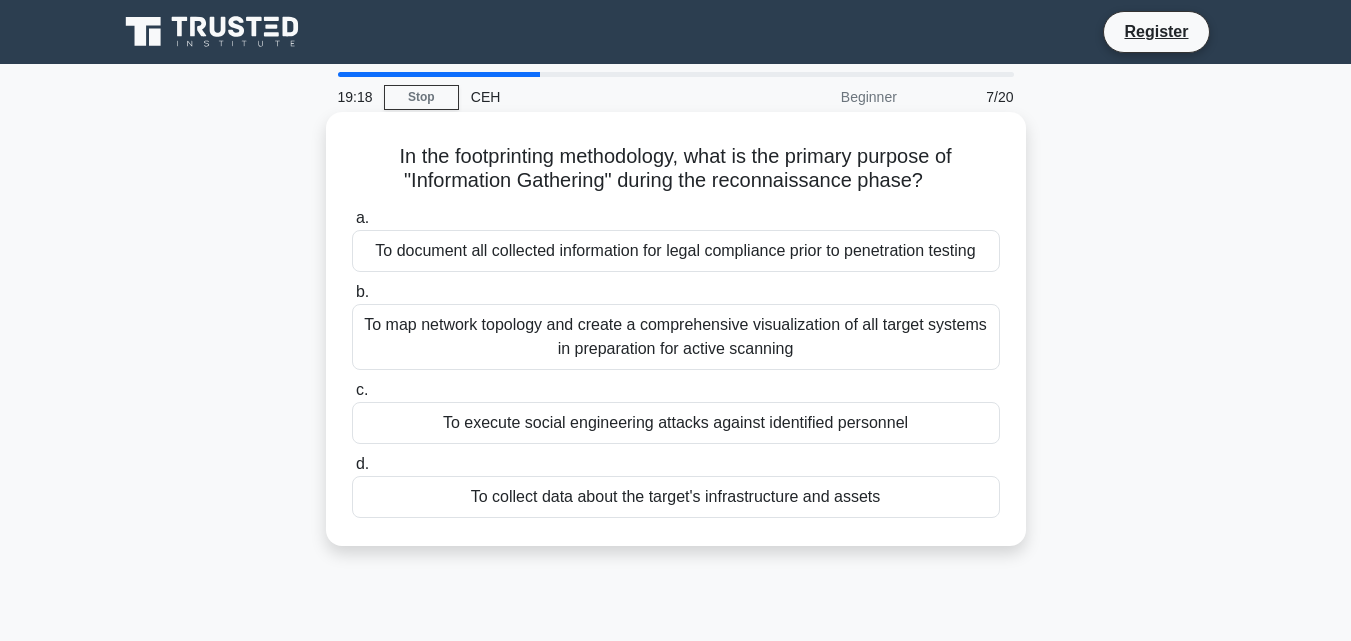 click on "To collect data about the target's infrastructure and assets" at bounding box center [676, 497] 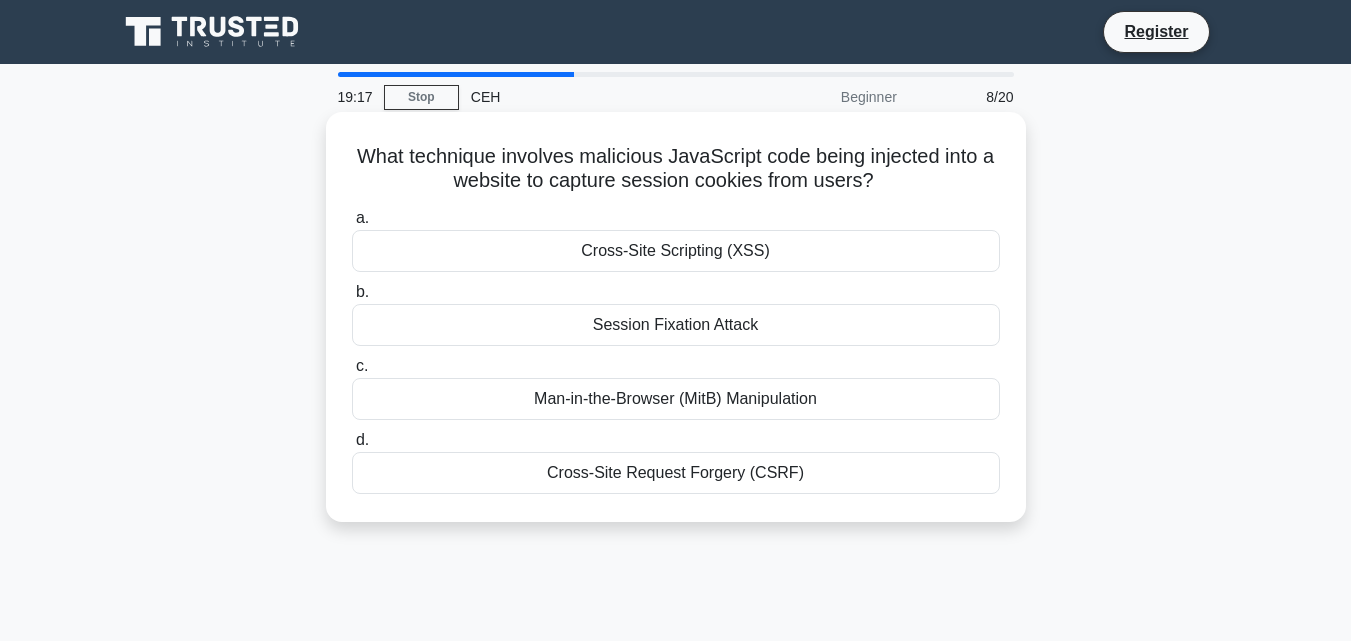 click on "Session Fixation Attack" at bounding box center (676, 325) 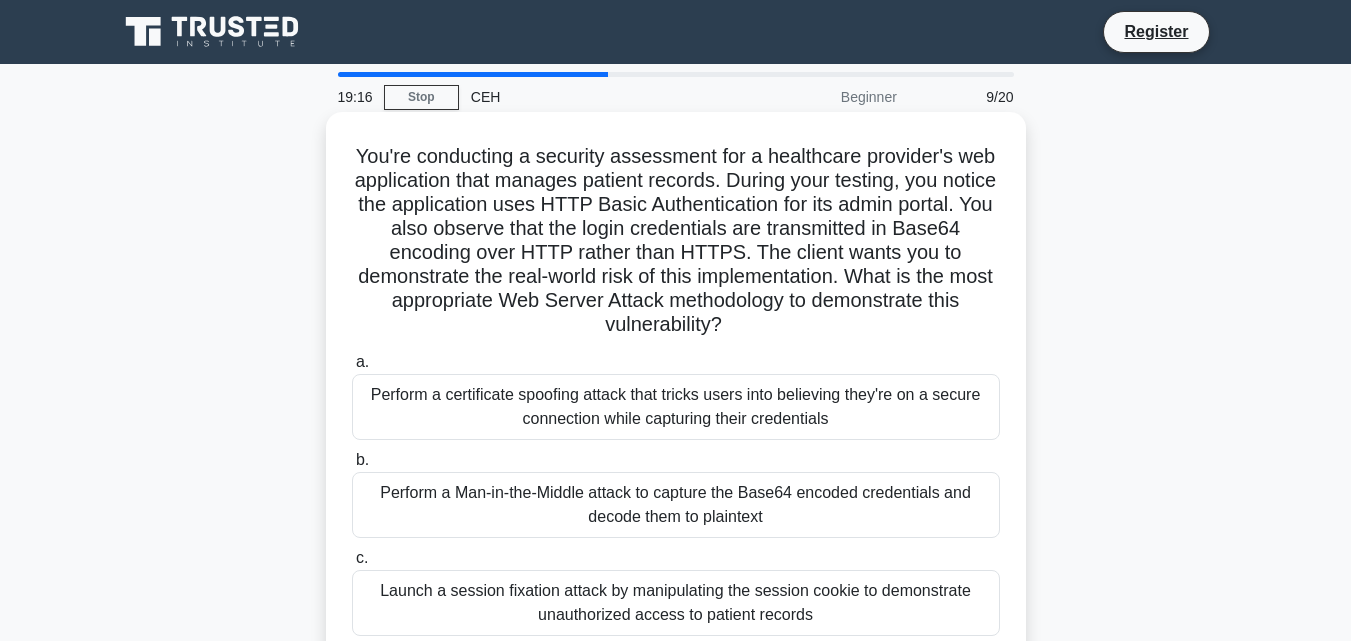 click on "Perform a Man-in-the-Middle attack to capture the Base64 encoded credentials and decode them to plaintext" at bounding box center [676, 505] 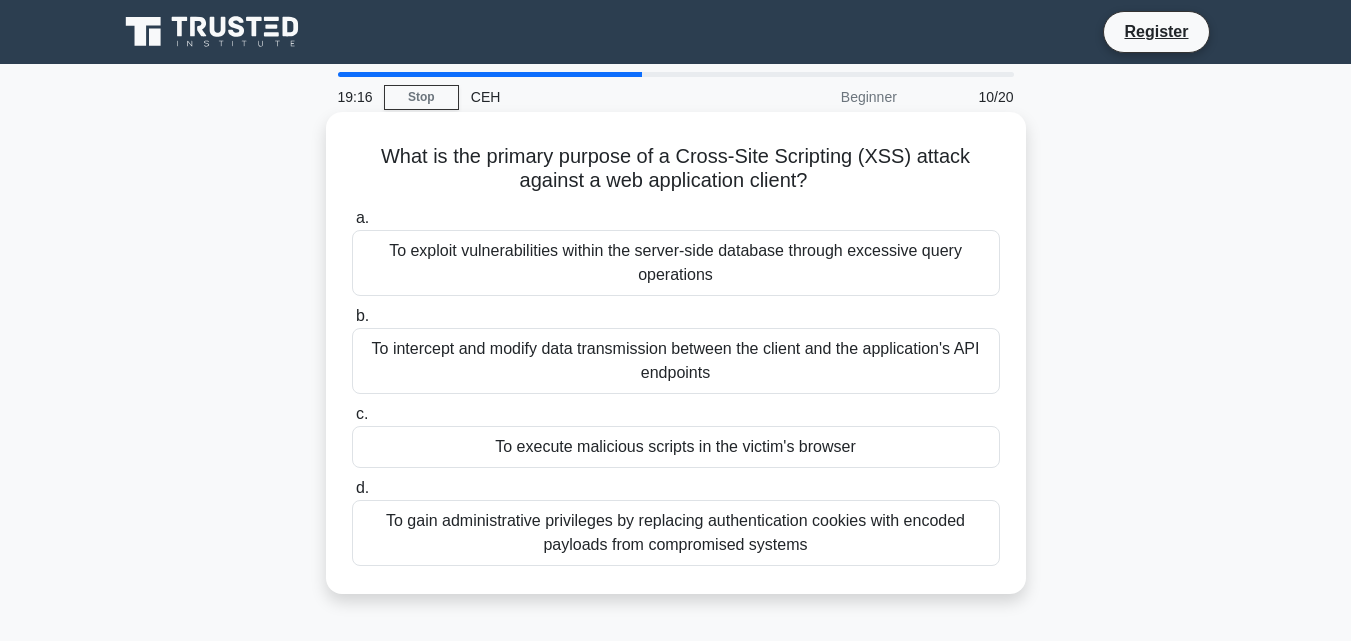 click on "To intercept and modify data transmission between the client and the application's API endpoints" at bounding box center [676, 361] 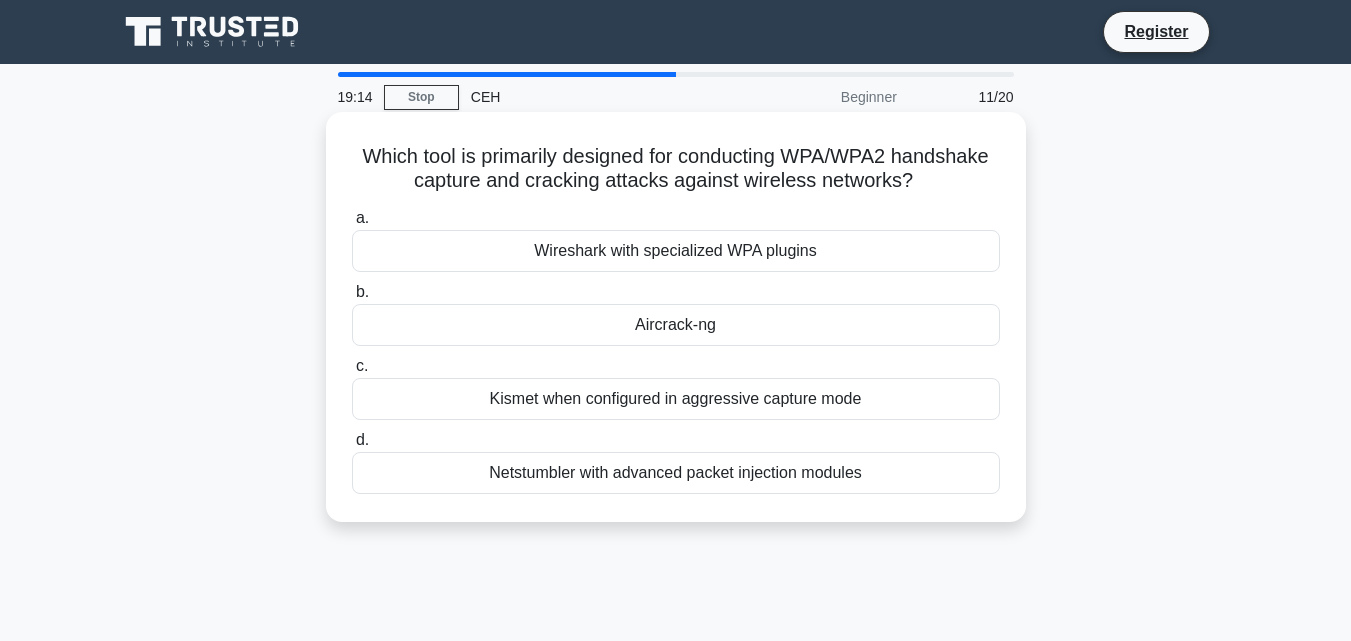 click on "Kismet when configured in aggressive capture mode" at bounding box center (676, 399) 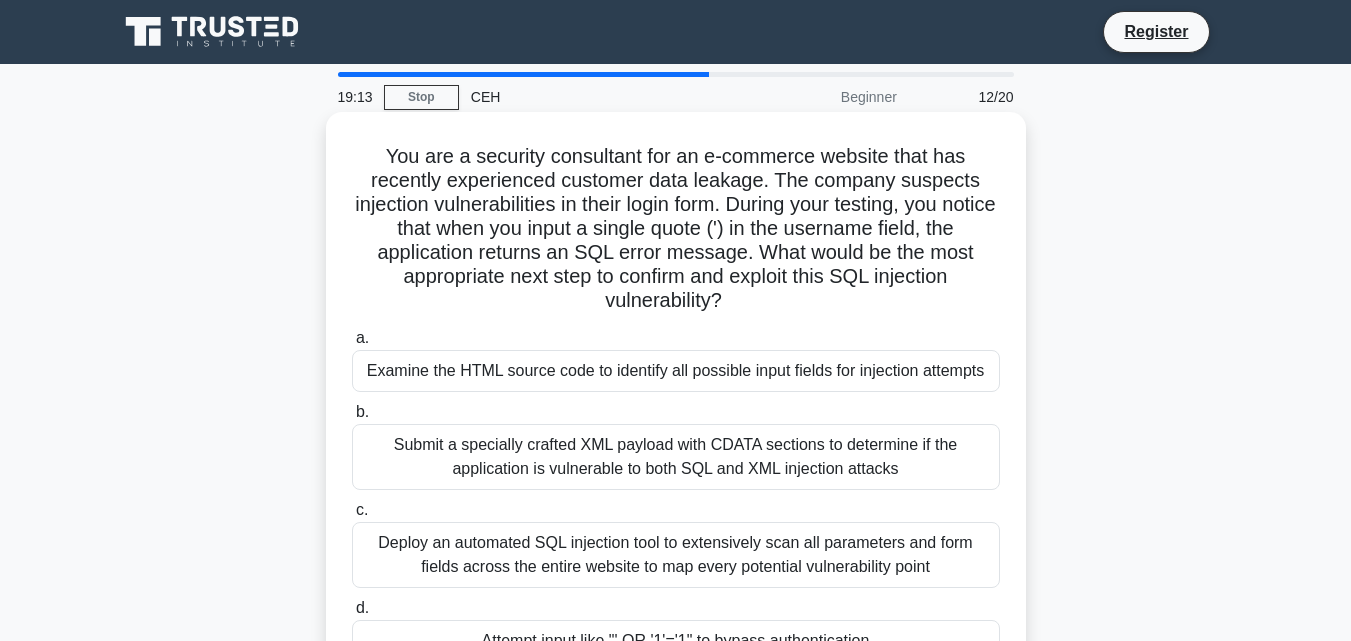 click on "Examine the HTML source code to identify all possible input fields for injection attempts" at bounding box center [676, 371] 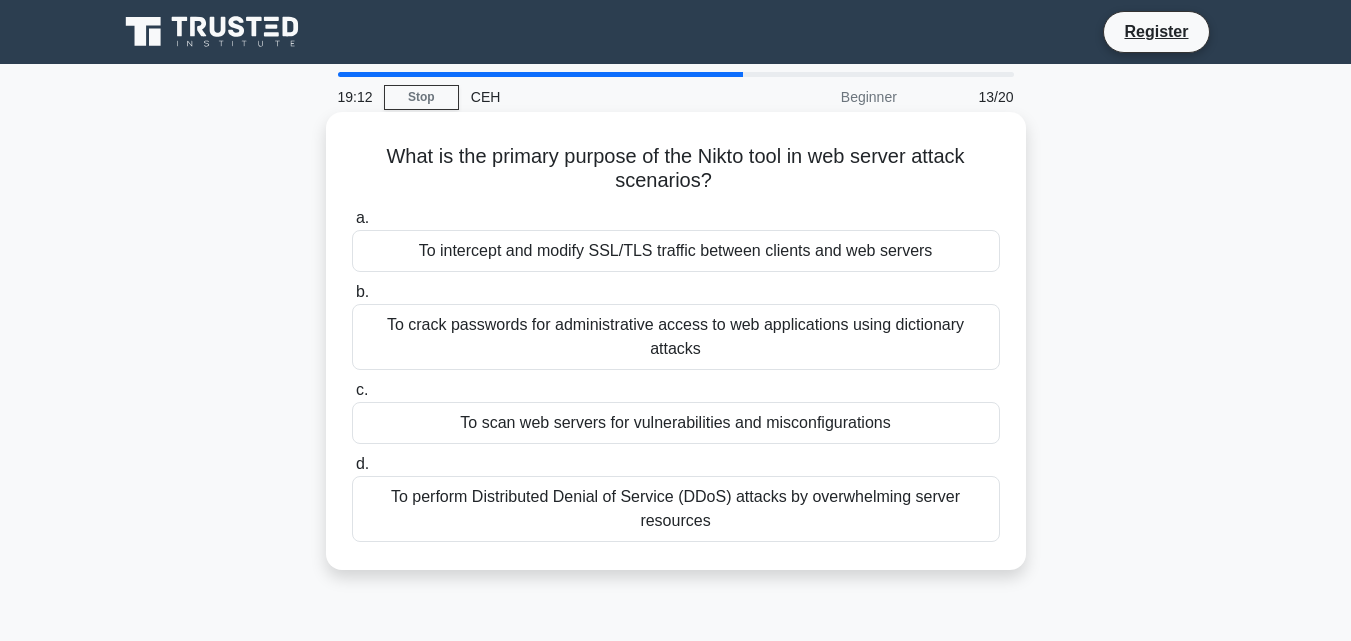 click on "To perform Distributed Denial of Service (DDoS) attacks by overwhelming server resources" at bounding box center [676, 509] 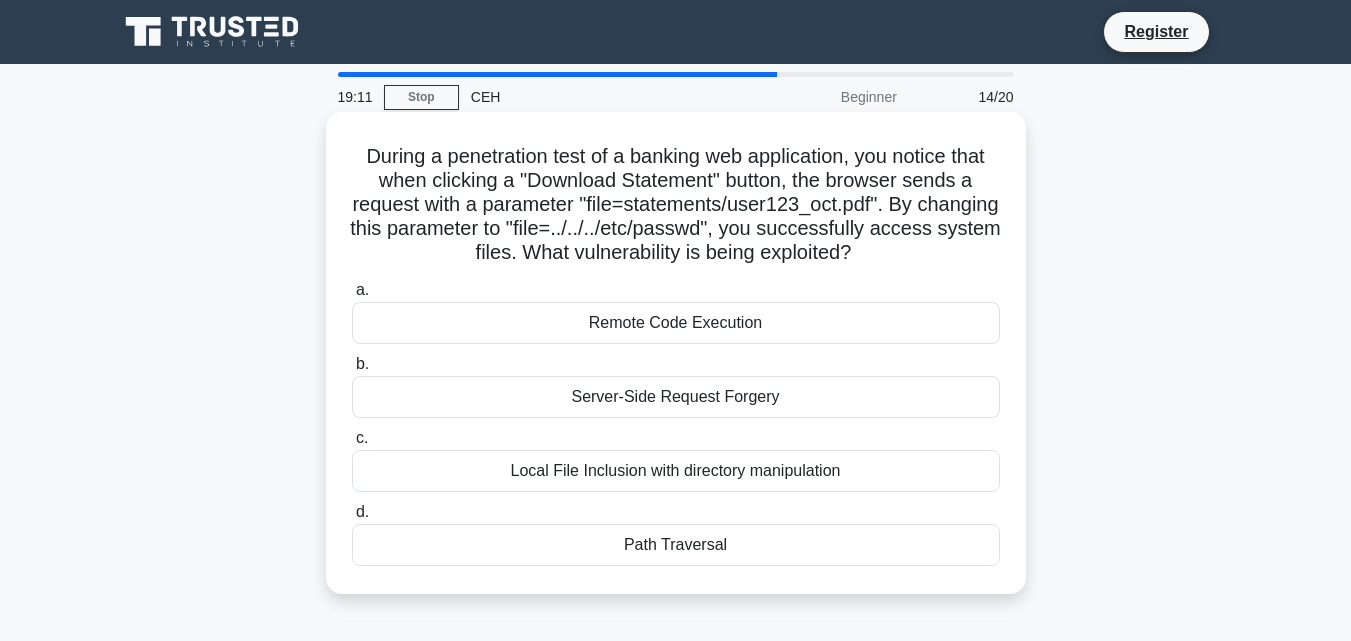 click on "Remote Code Execution" at bounding box center [676, 323] 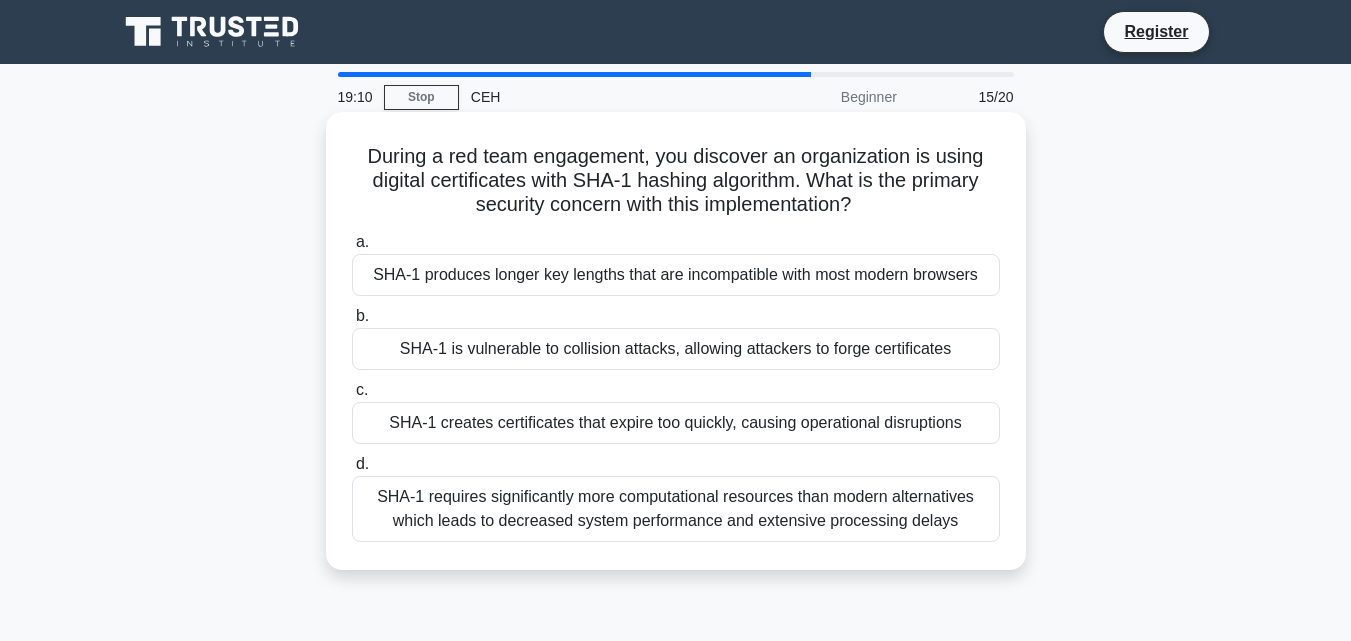 click on "SHA-1 creates certificates that expire too quickly, causing operational disruptions" at bounding box center (676, 423) 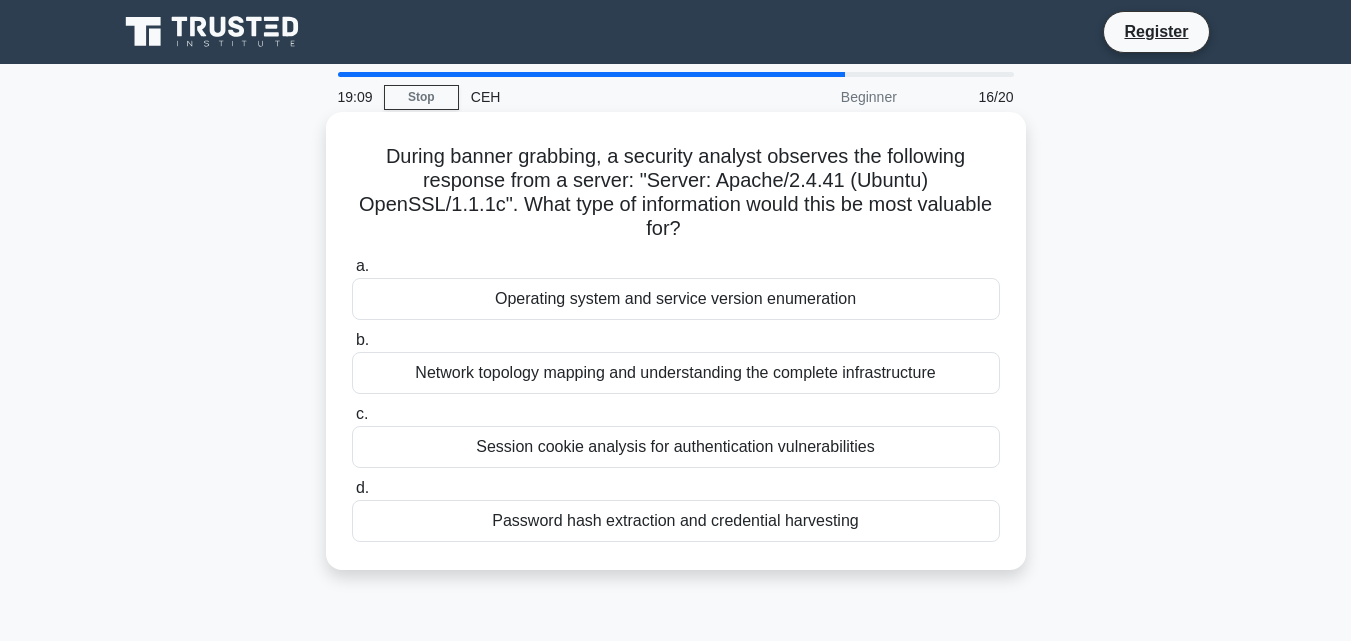 click on "Password hash extraction and credential harvesting" at bounding box center (676, 521) 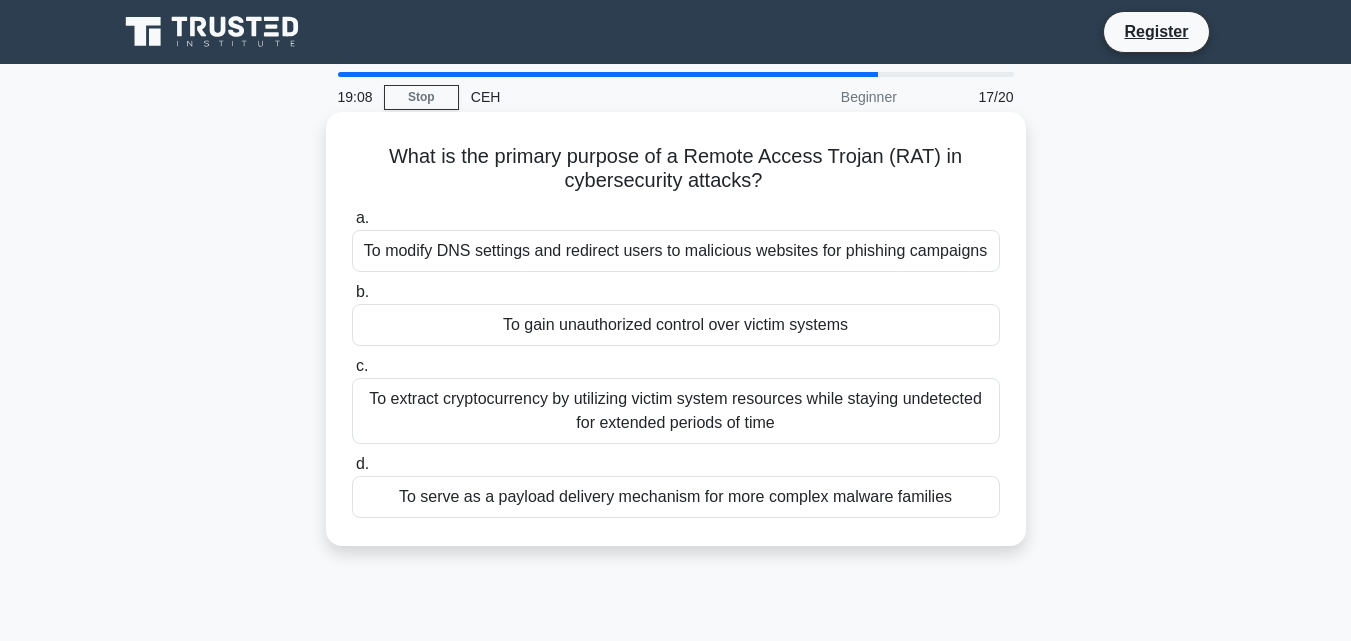 click on "To gain unauthorized control over victim systems" at bounding box center (676, 325) 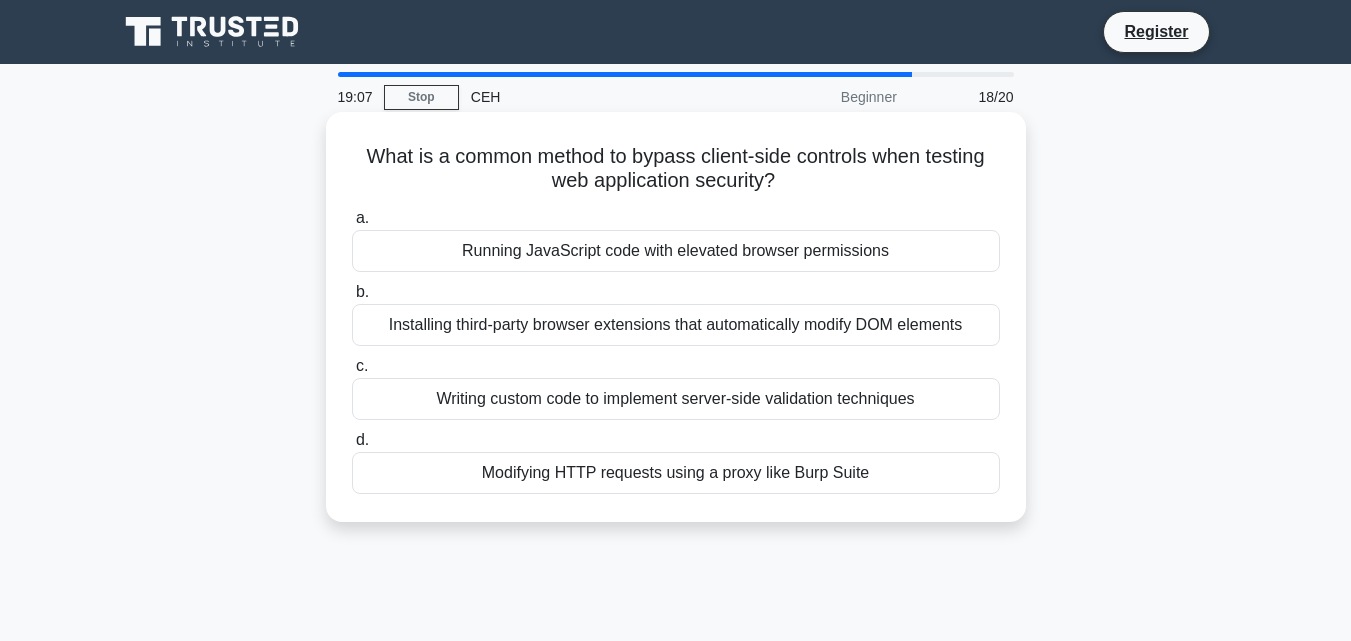 click on "Writing custom code to implement server-side validation techniques" at bounding box center (676, 399) 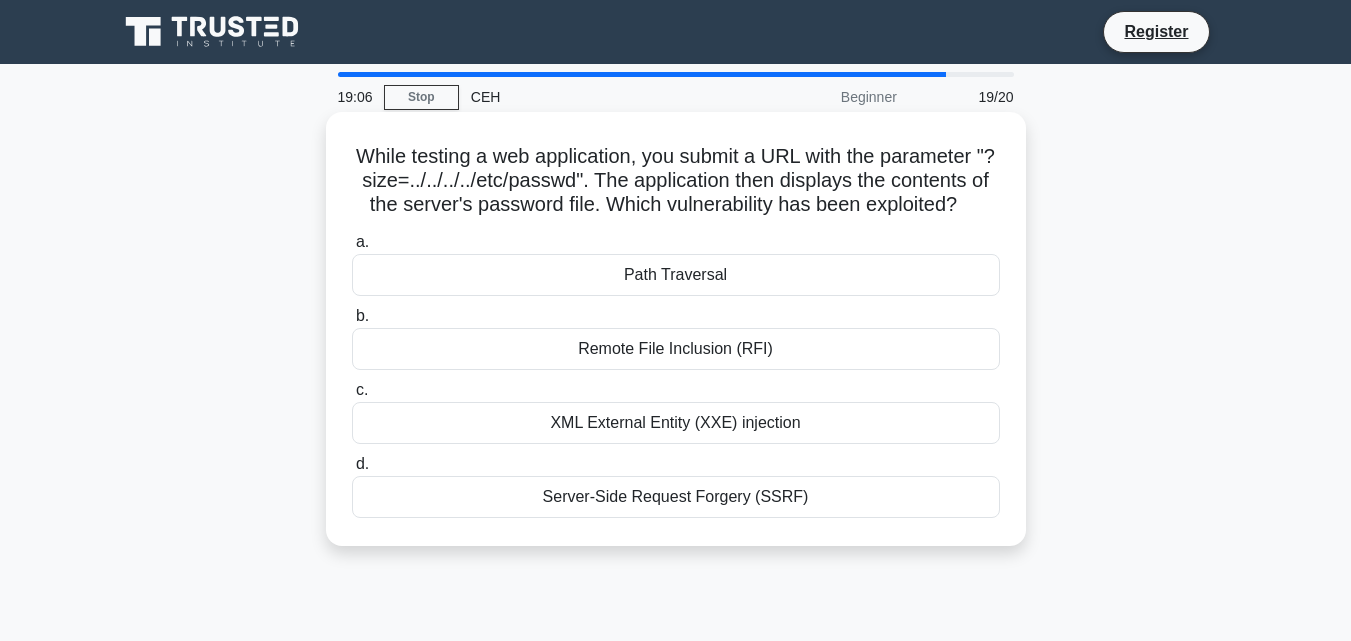click on "Path Traversal" at bounding box center [676, 275] 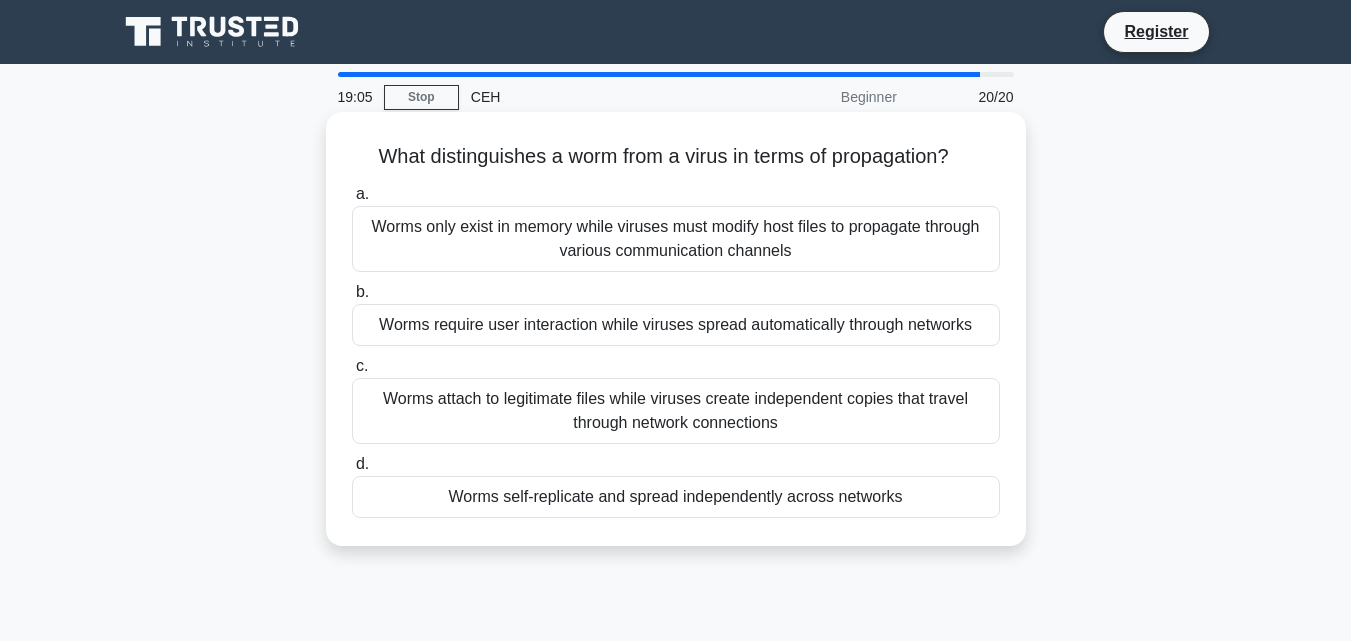 click on "Worms self-replicate and spread independently across networks" at bounding box center (676, 497) 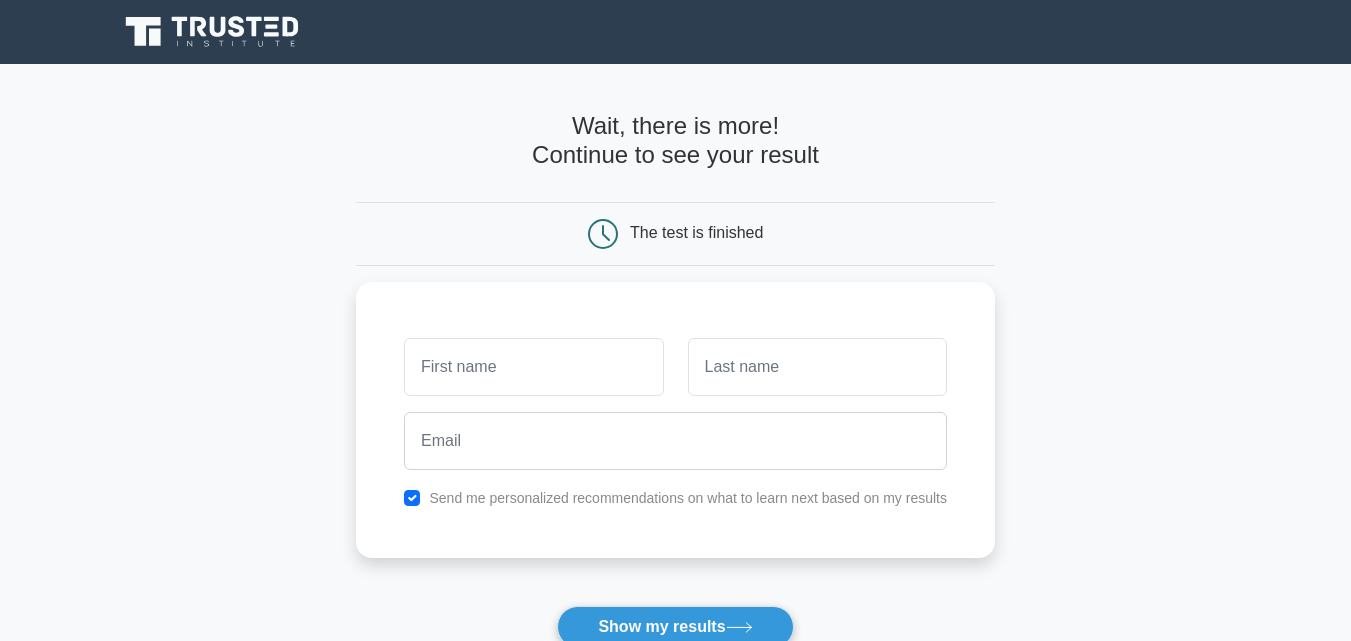 scroll, scrollTop: 0, scrollLeft: 0, axis: both 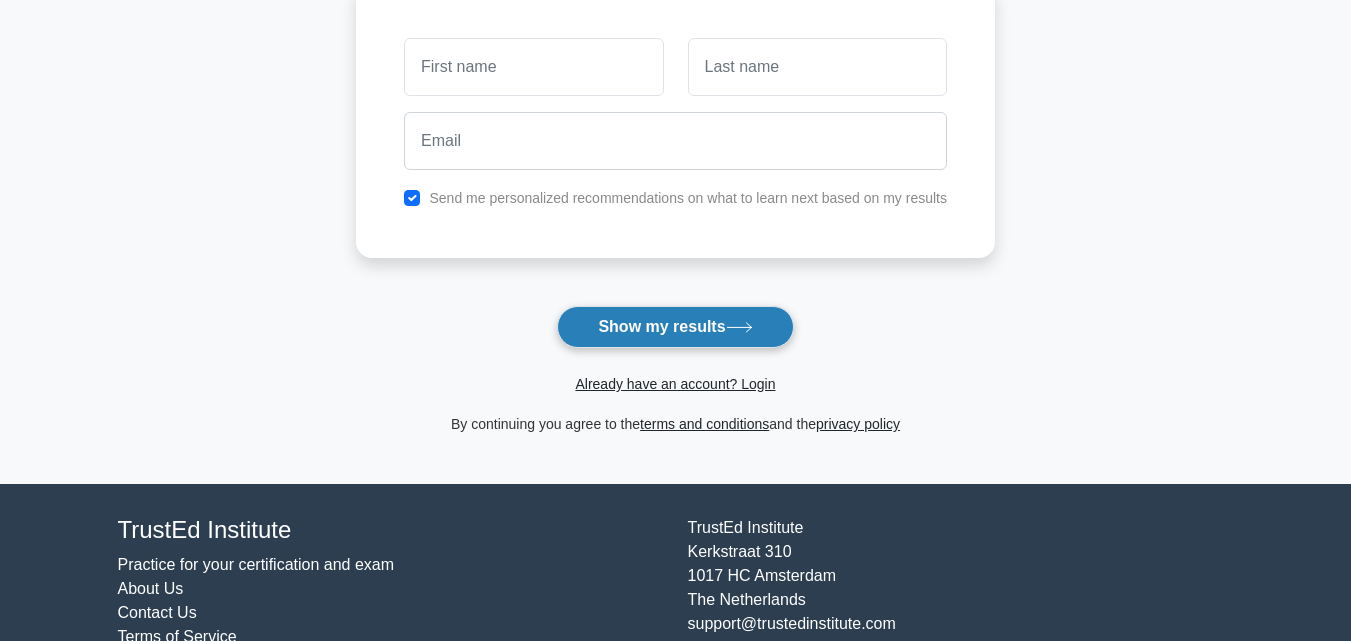 click on "Show my results" at bounding box center (675, 327) 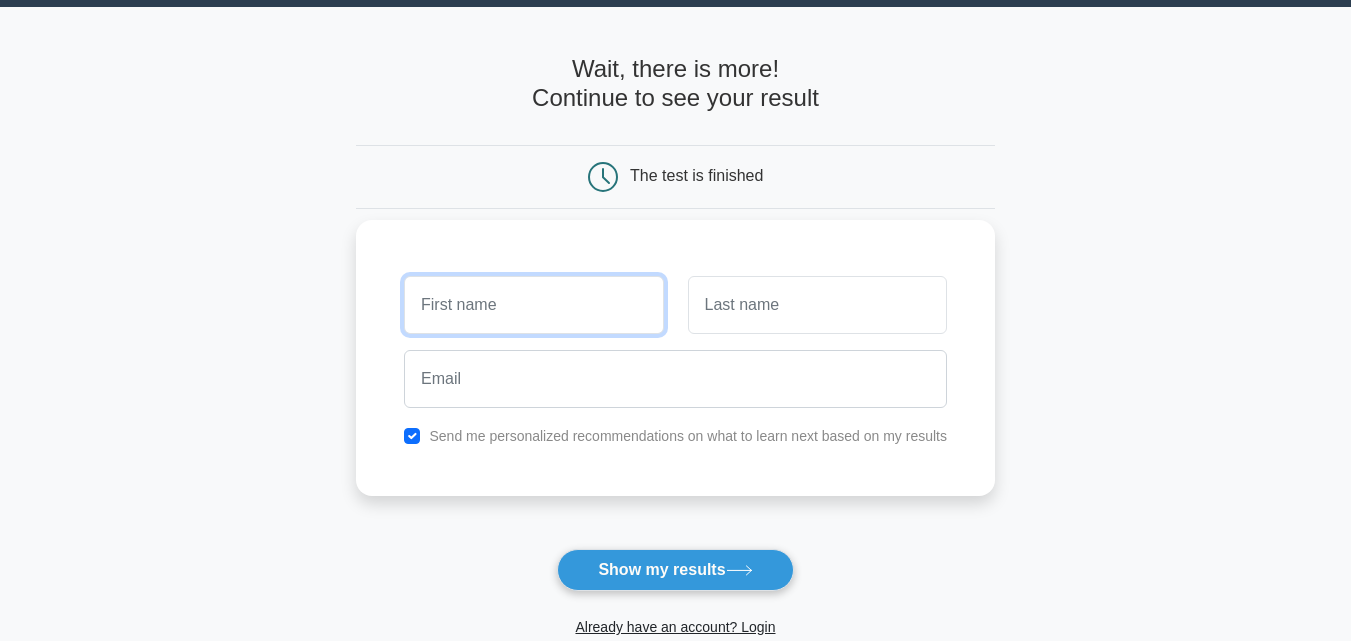 scroll, scrollTop: 0, scrollLeft: 0, axis: both 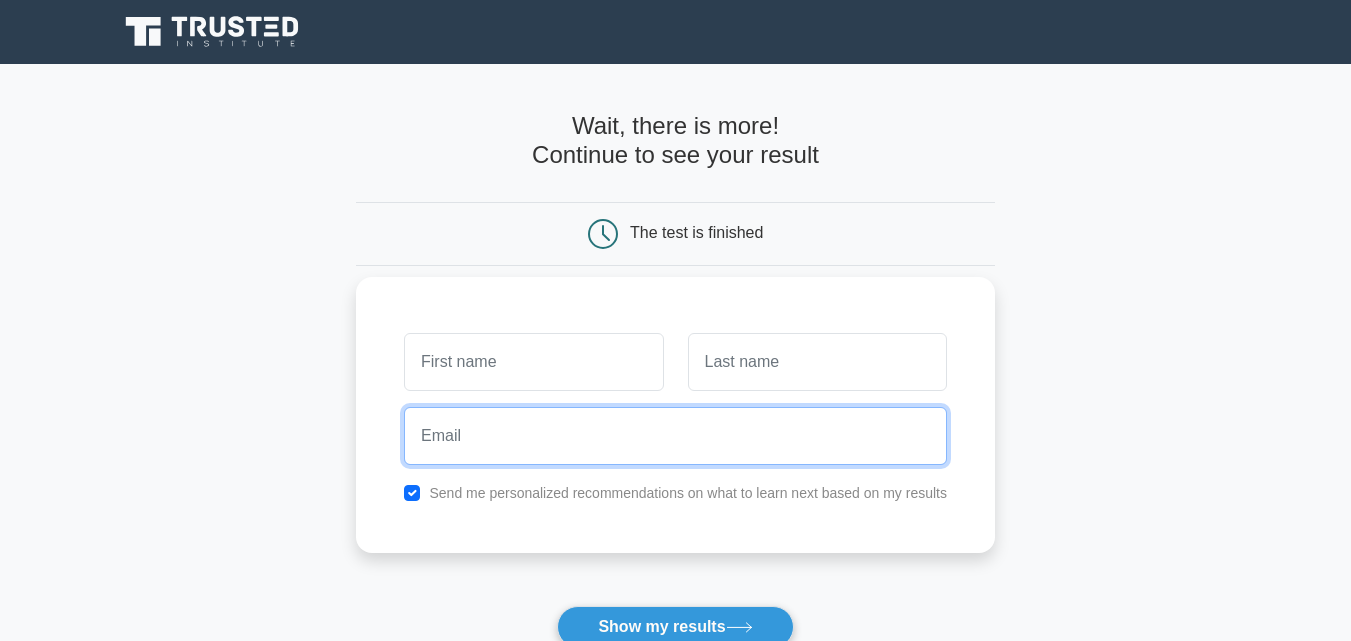 click at bounding box center [675, 436] 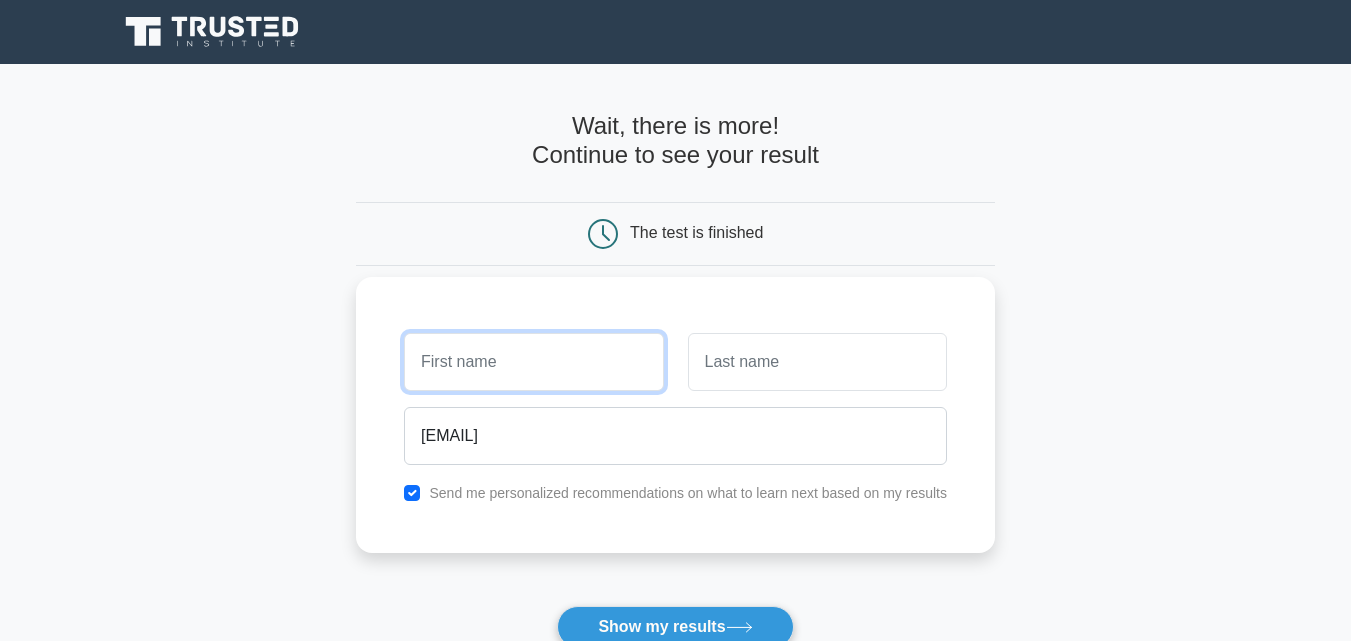 click at bounding box center [533, 362] 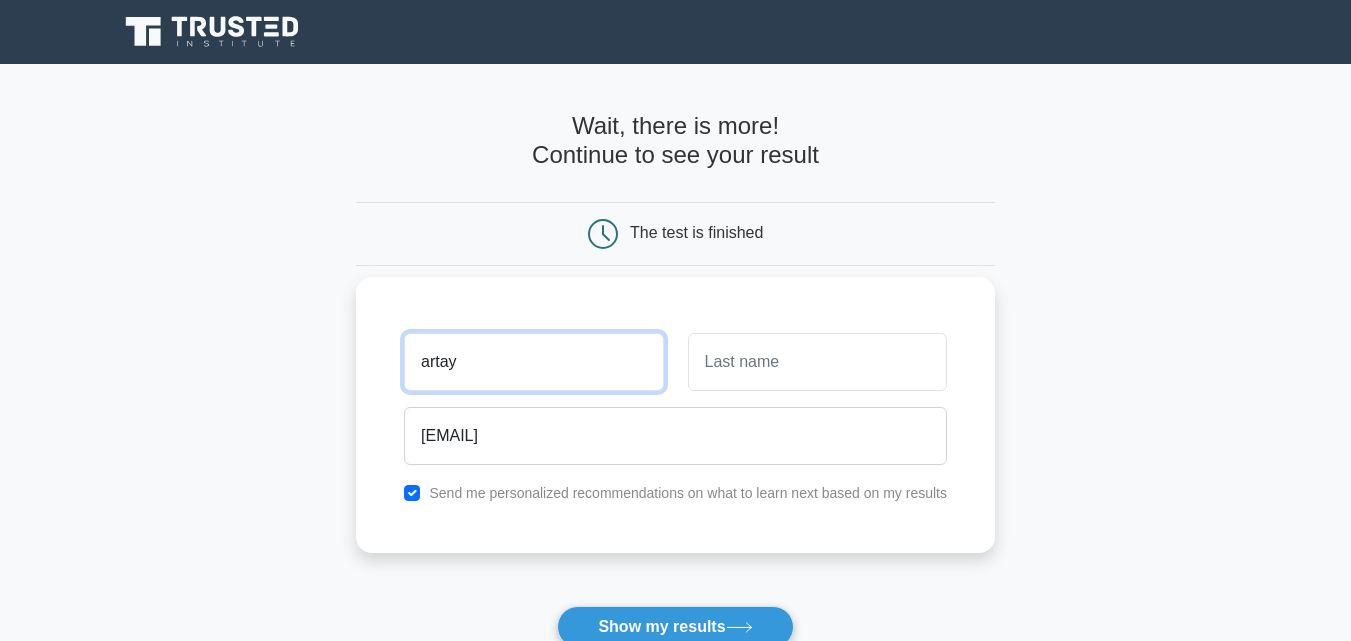 type on "artay" 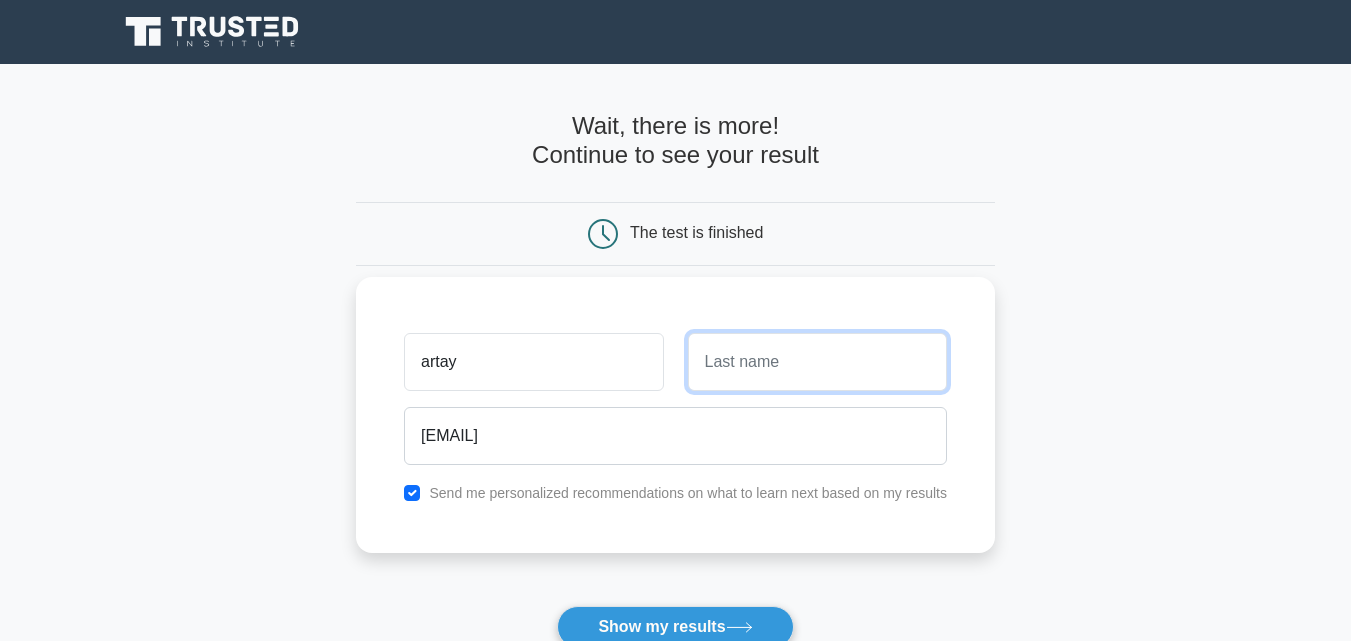 click at bounding box center (817, 362) 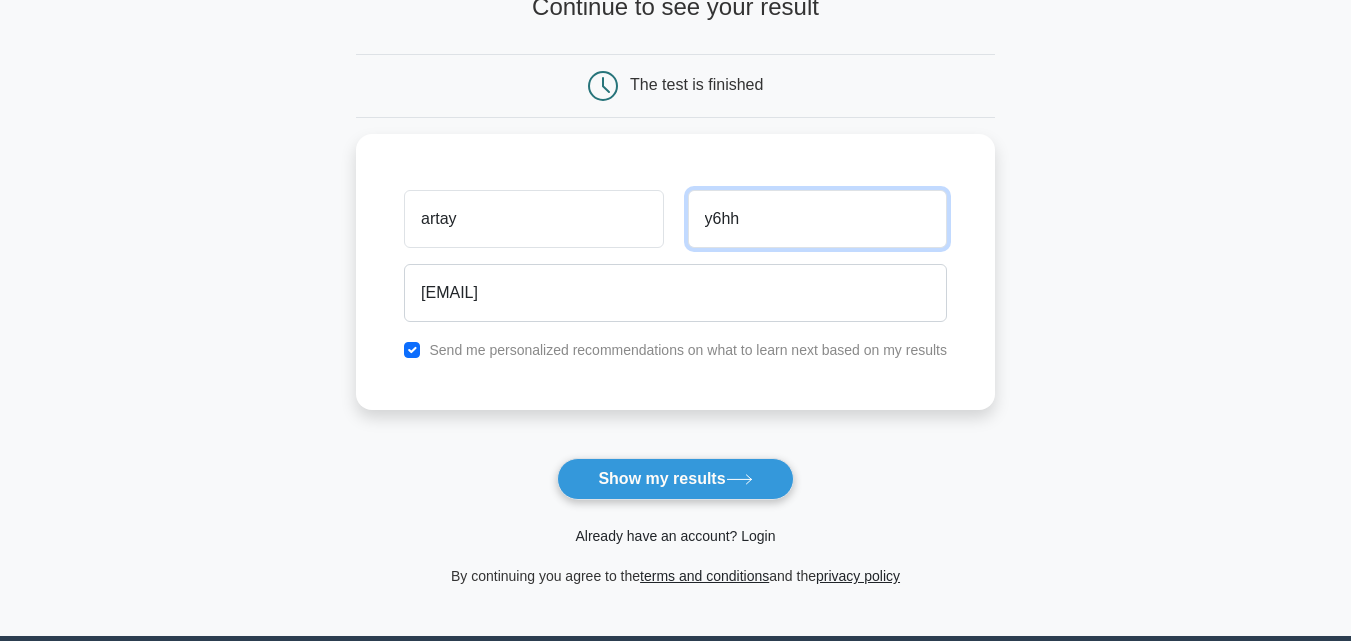 scroll, scrollTop: 200, scrollLeft: 0, axis: vertical 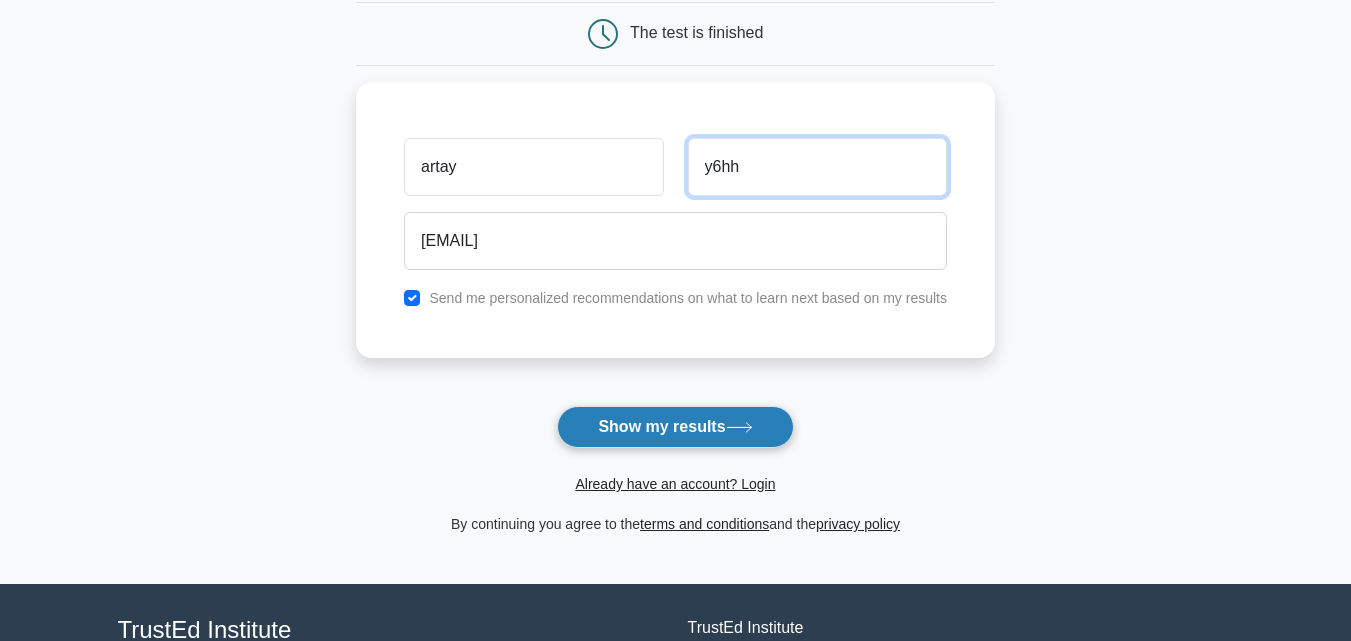type on "y6hh" 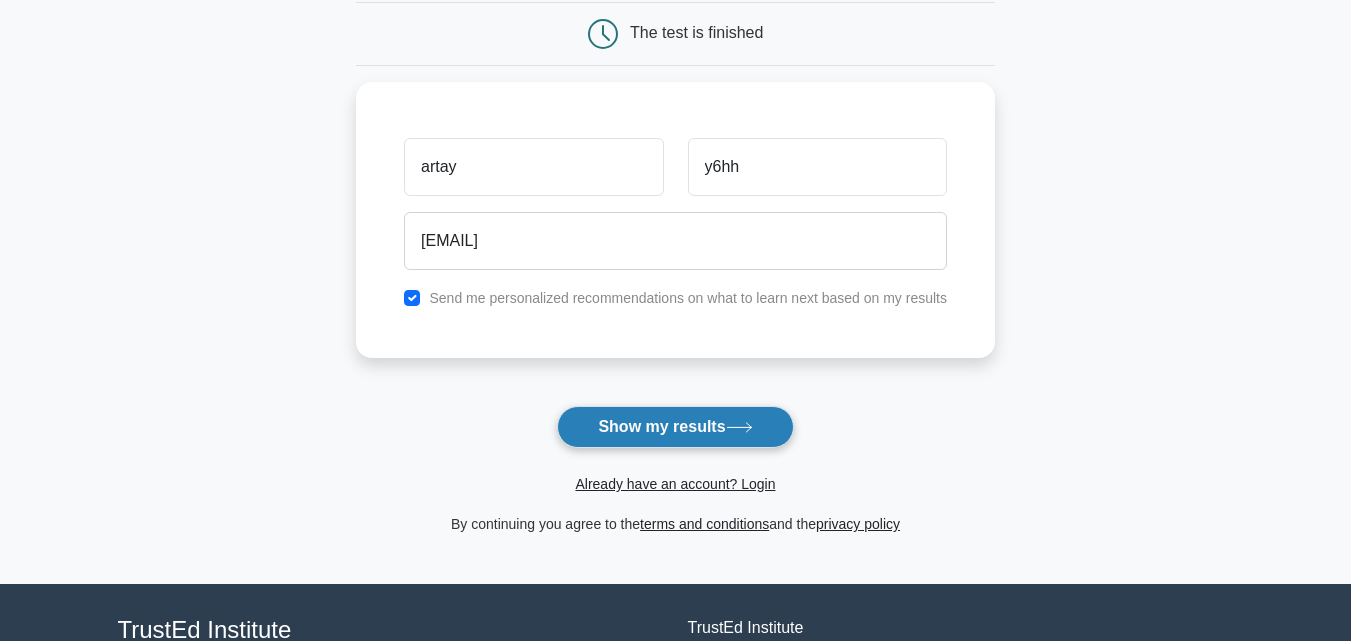 click on "Show my results" at bounding box center (675, 427) 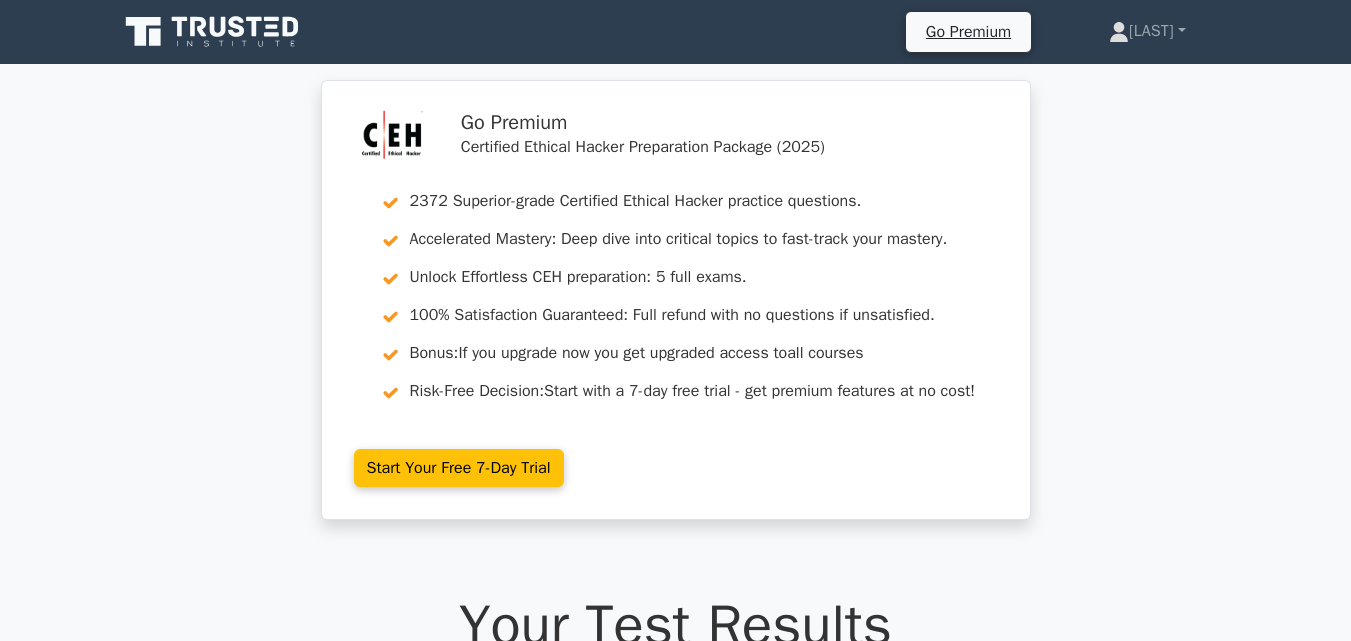 scroll, scrollTop: 0, scrollLeft: 0, axis: both 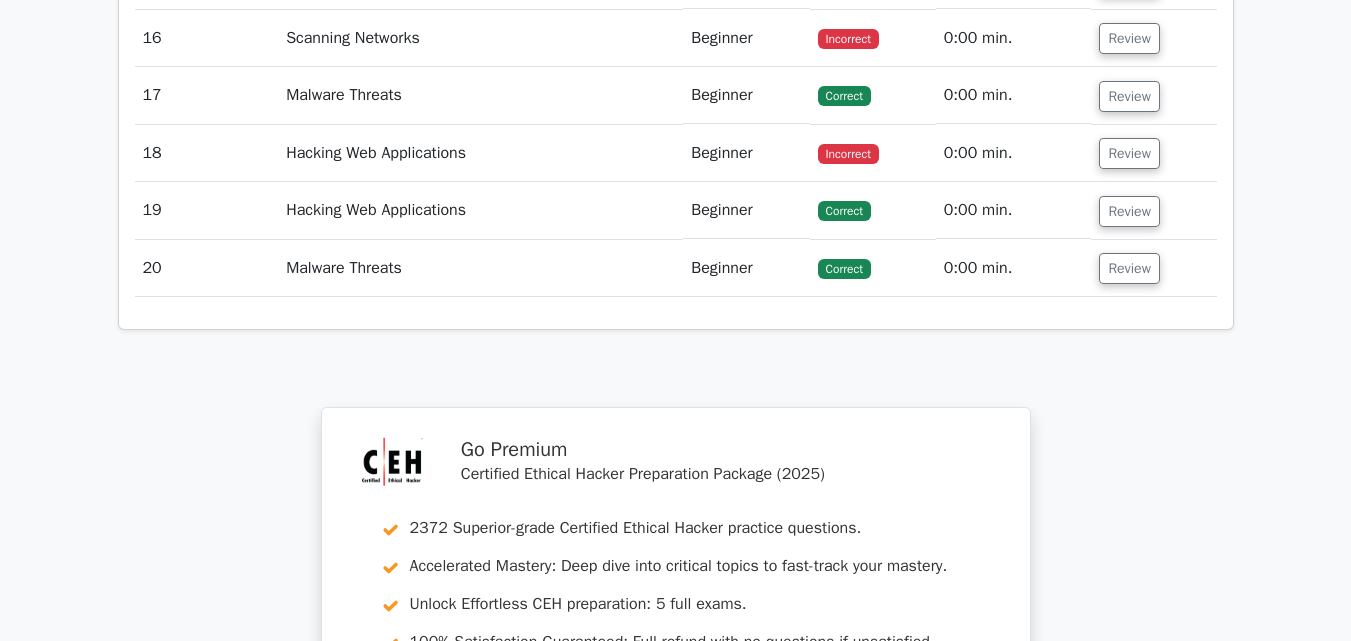 click on "Malware Threats" at bounding box center (480, 268) 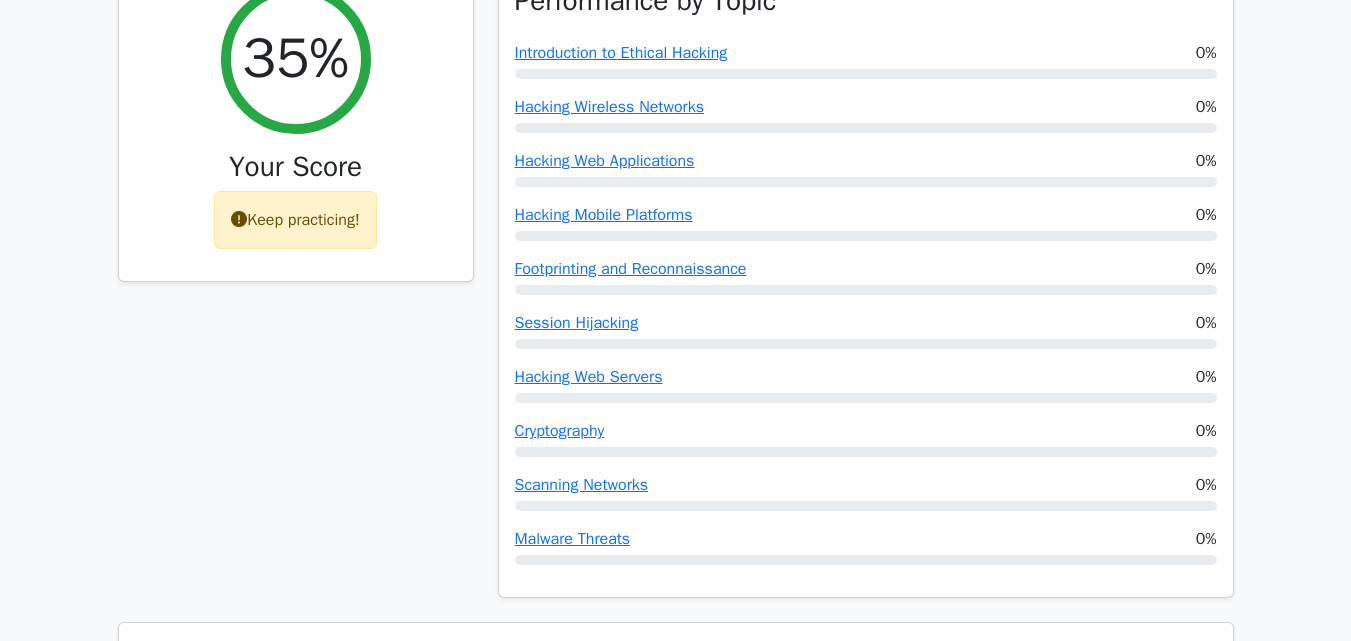scroll, scrollTop: 600, scrollLeft: 0, axis: vertical 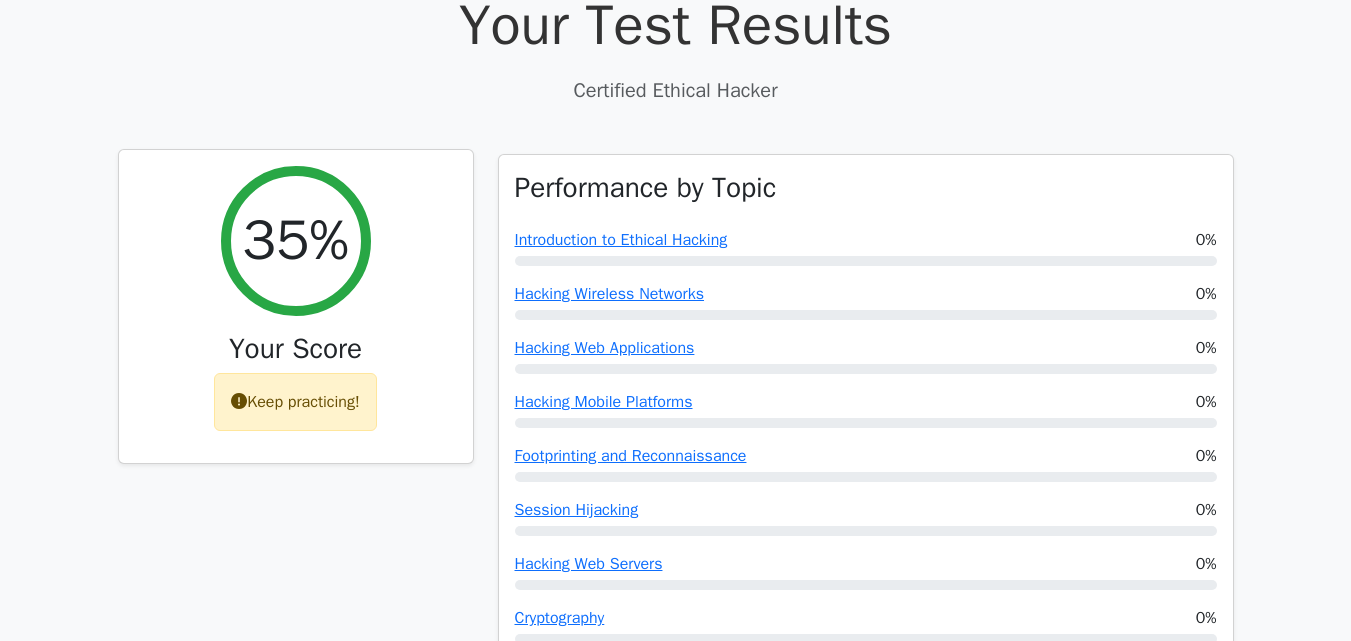 click at bounding box center [239, 401] 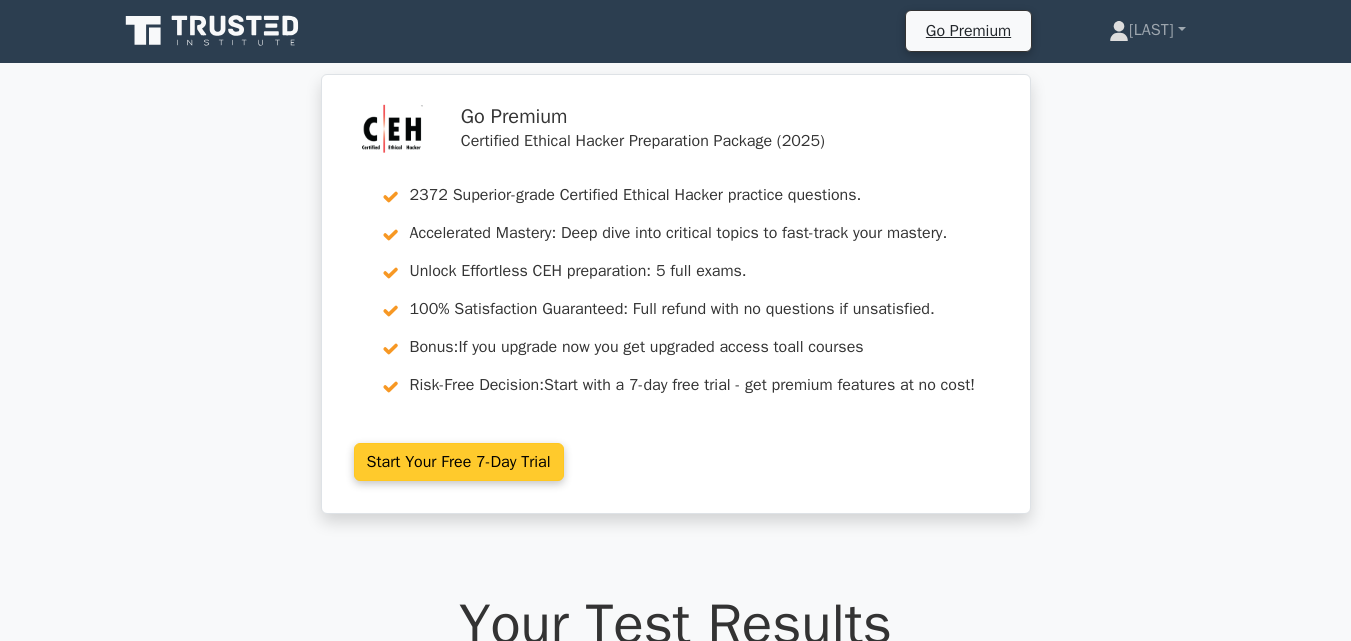 scroll, scrollTop: 0, scrollLeft: 0, axis: both 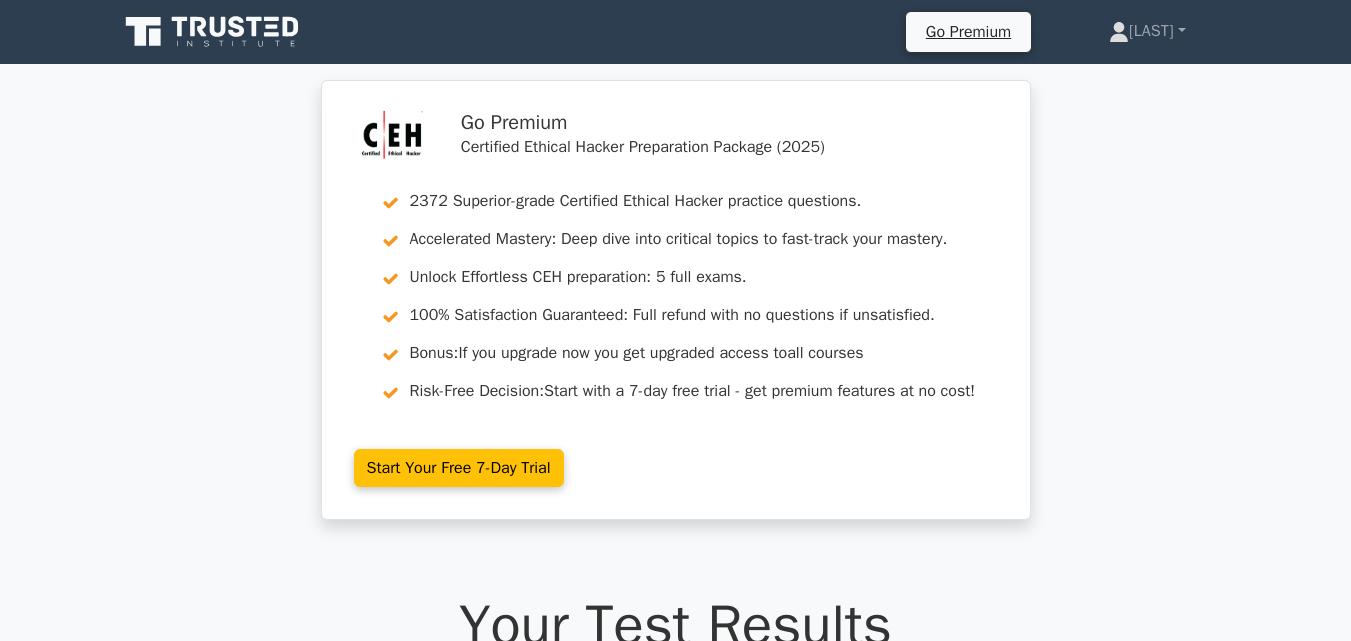 click 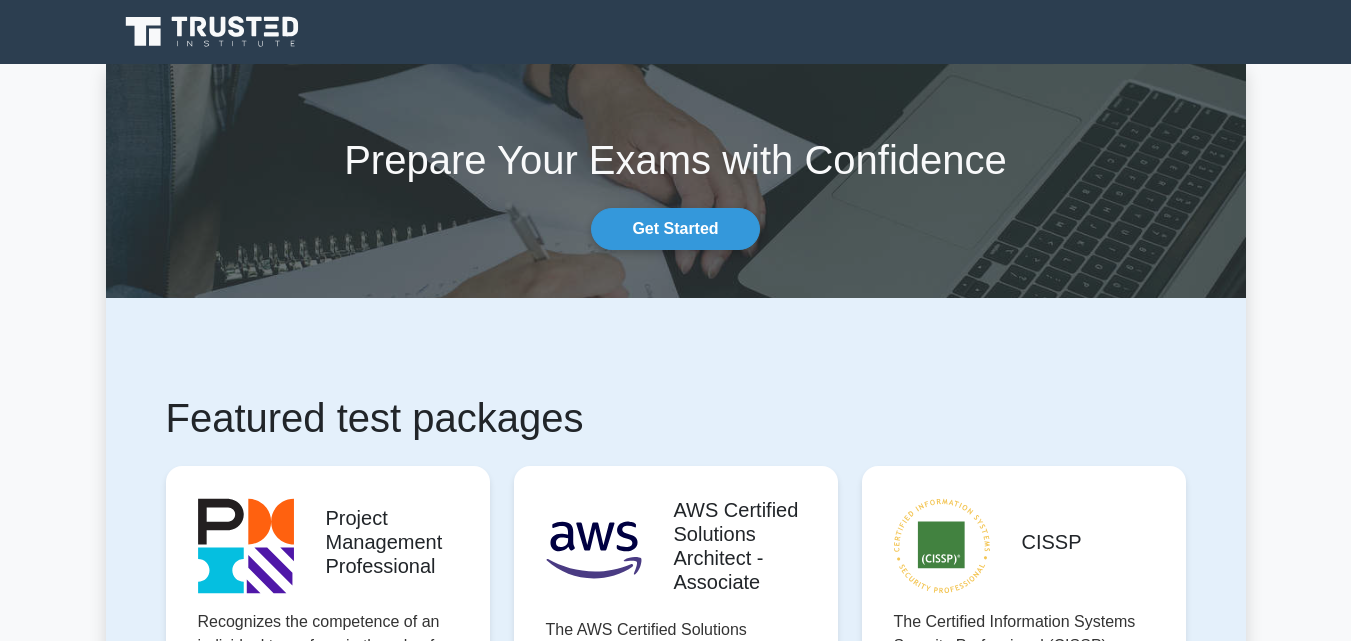 scroll, scrollTop: 0, scrollLeft: 0, axis: both 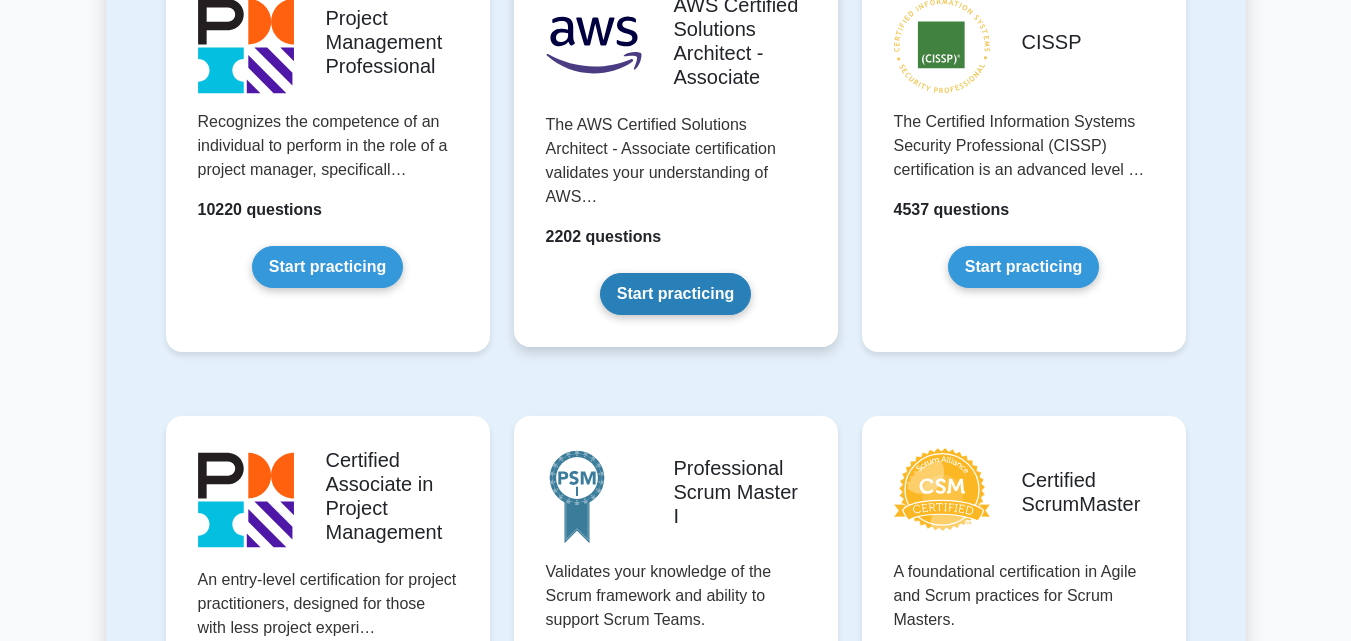 click on "Start practicing" at bounding box center (675, 294) 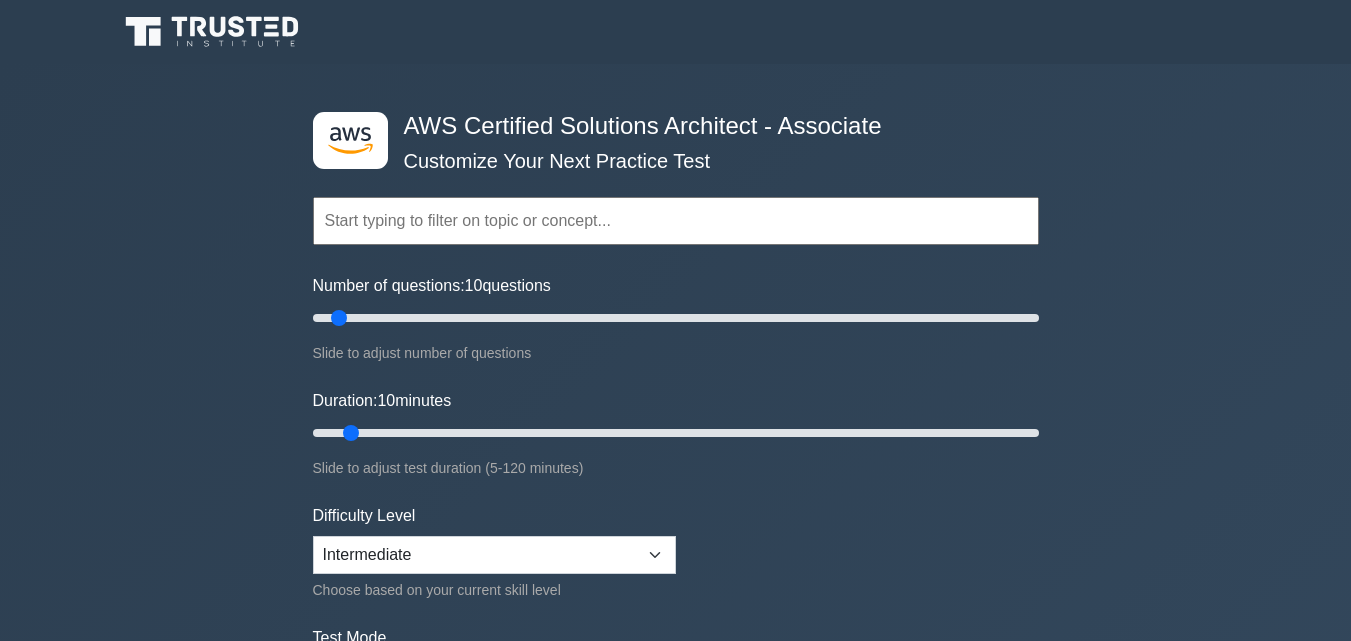 scroll, scrollTop: 0, scrollLeft: 0, axis: both 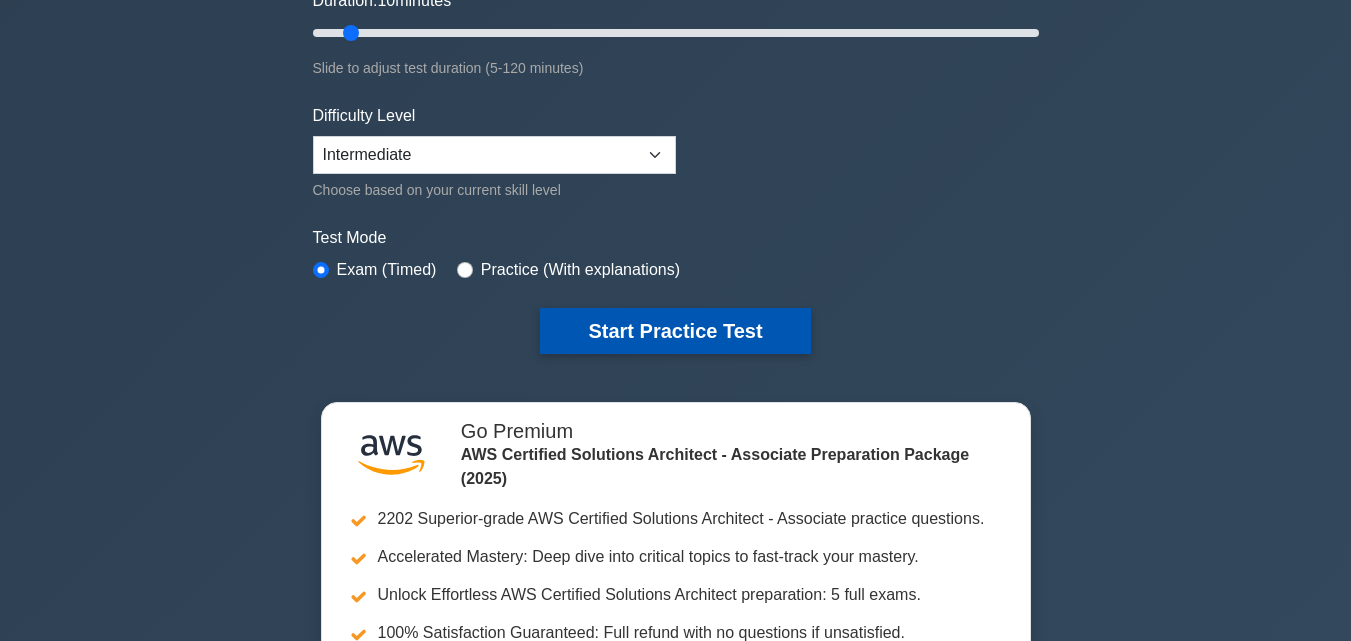 click on "Start Practice Test" at bounding box center (675, 331) 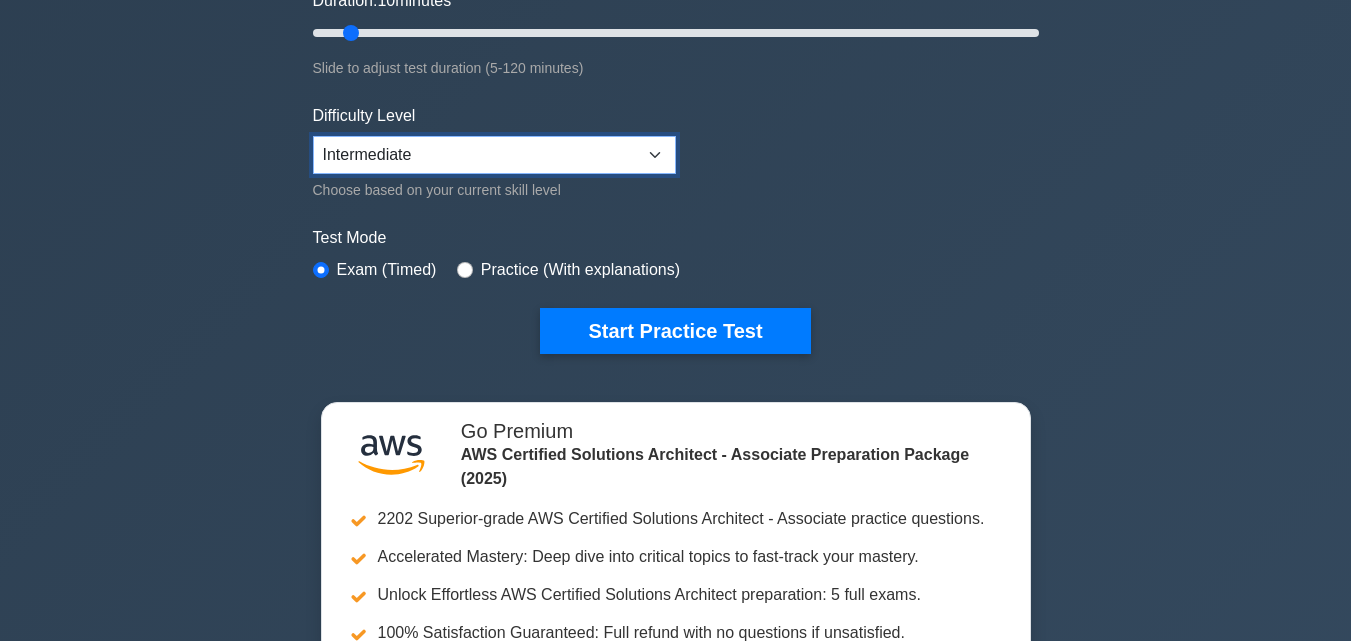 click on "Beginner
Intermediate
Expert" at bounding box center (494, 155) 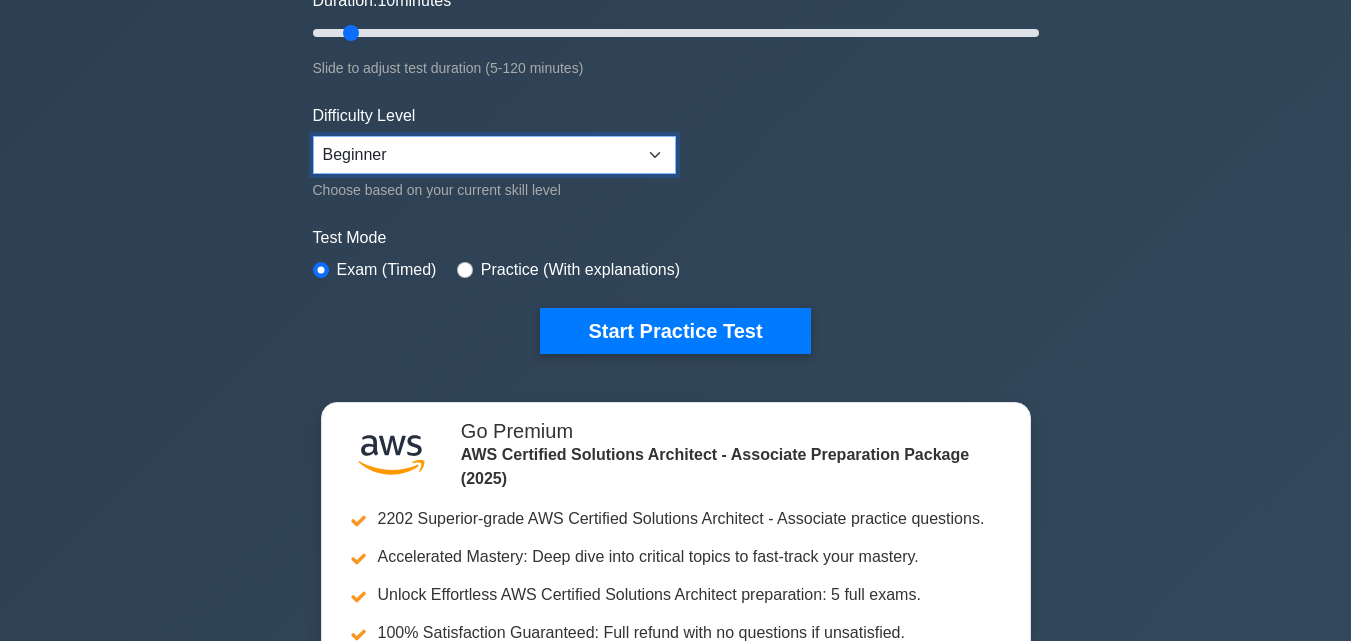 click on "Beginner
Intermediate
Expert" at bounding box center (494, 155) 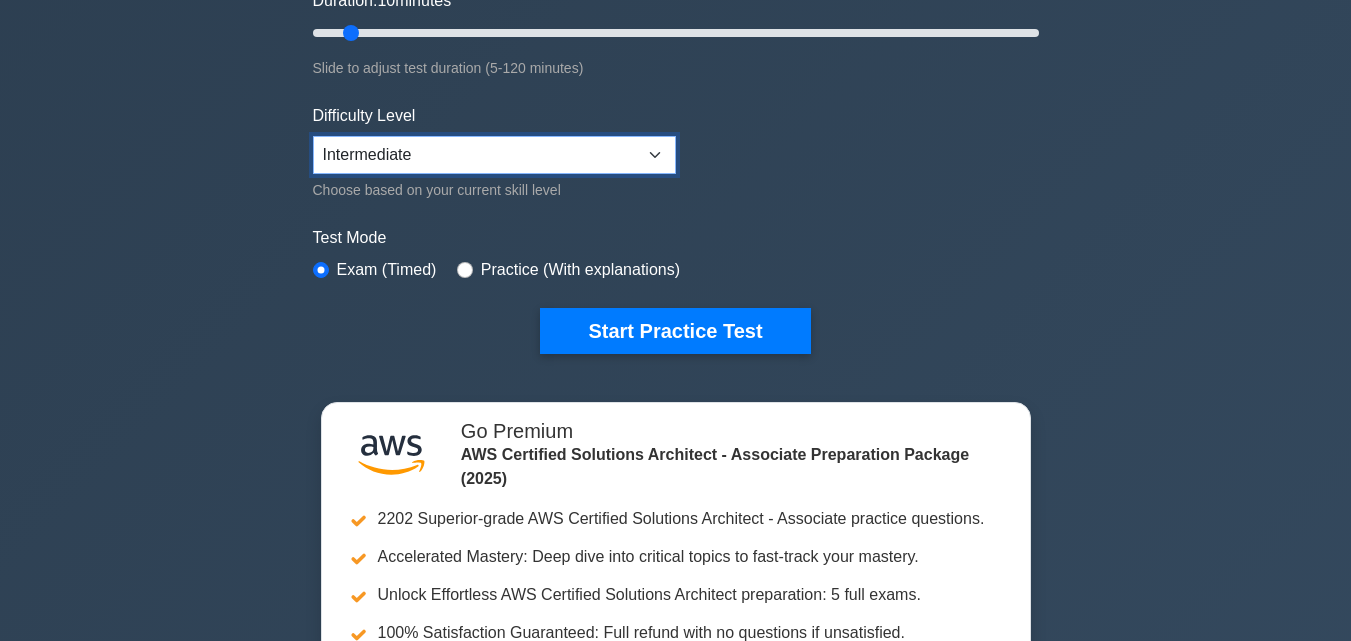 click on "Beginner
Intermediate
Expert" at bounding box center (494, 155) 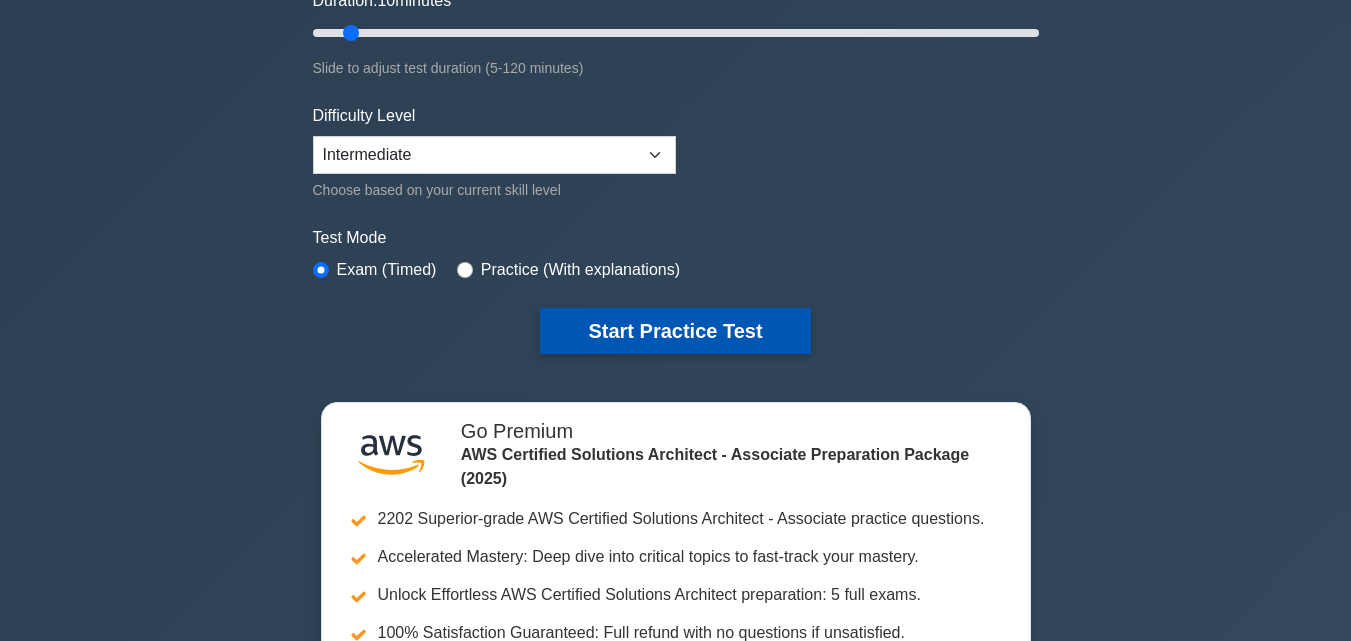 click on "Start Practice Test" at bounding box center (675, 331) 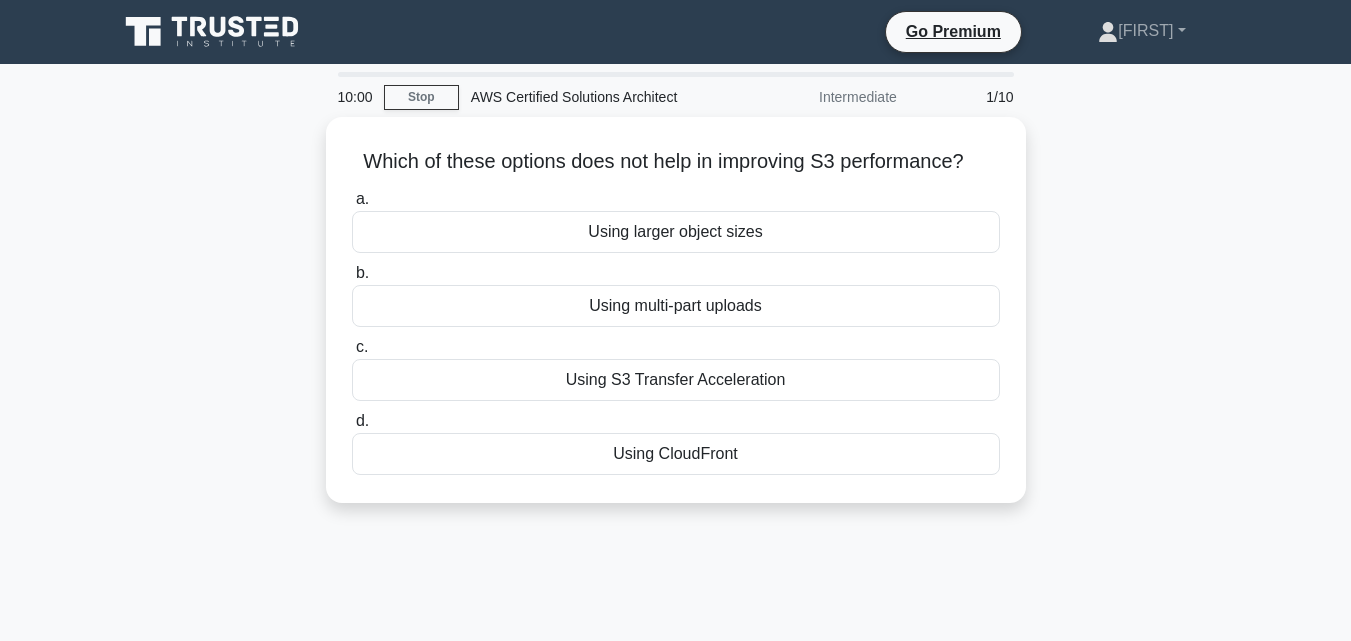 scroll, scrollTop: 0, scrollLeft: 0, axis: both 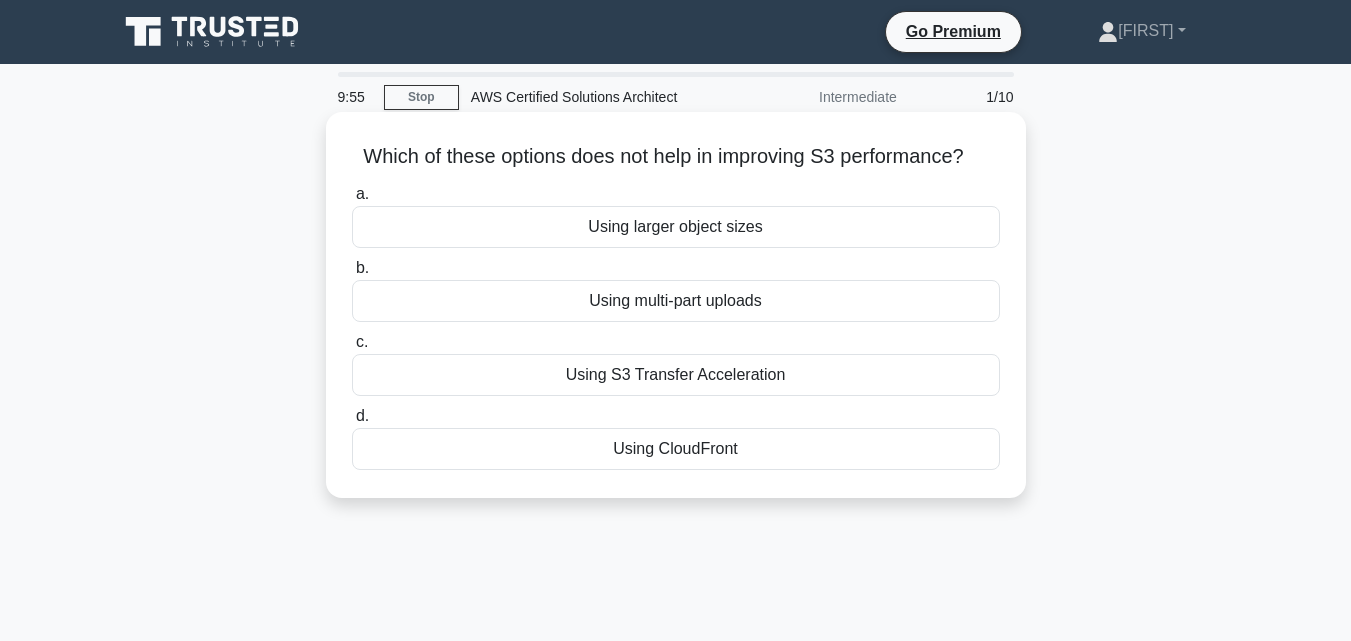 click on "Using S3 Transfer Acceleration" at bounding box center [676, 375] 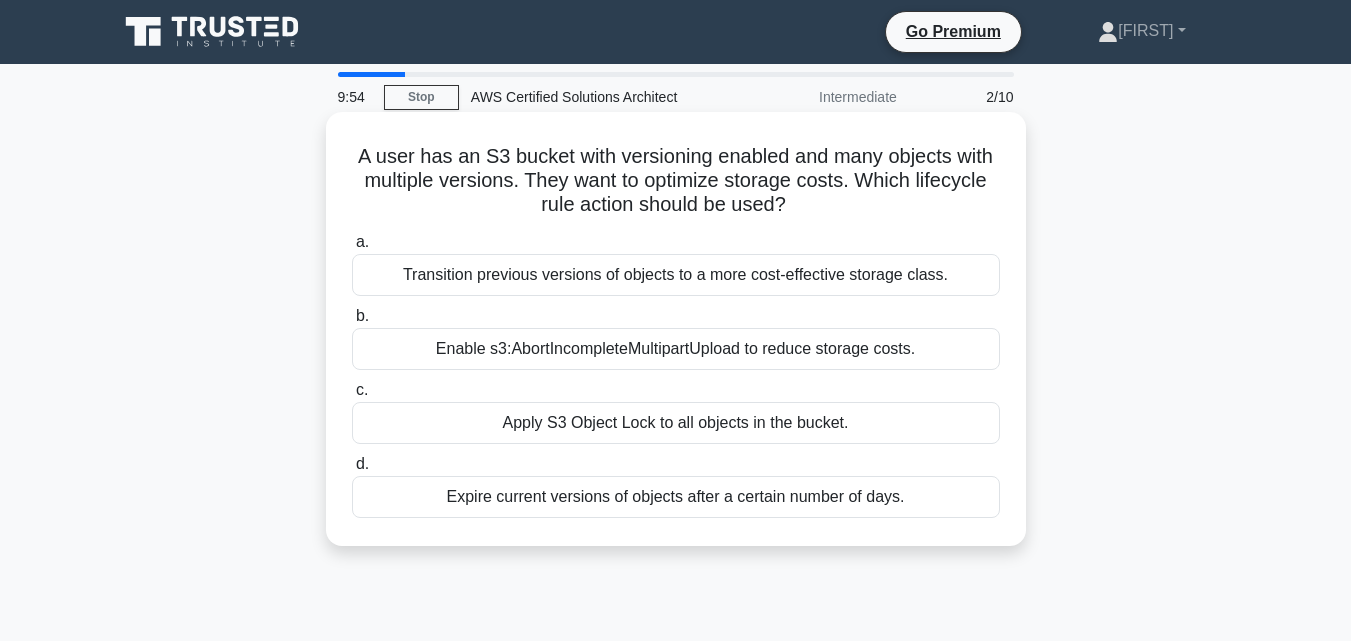 click on "Apply S3 Object Lock to all objects in the bucket." at bounding box center [676, 423] 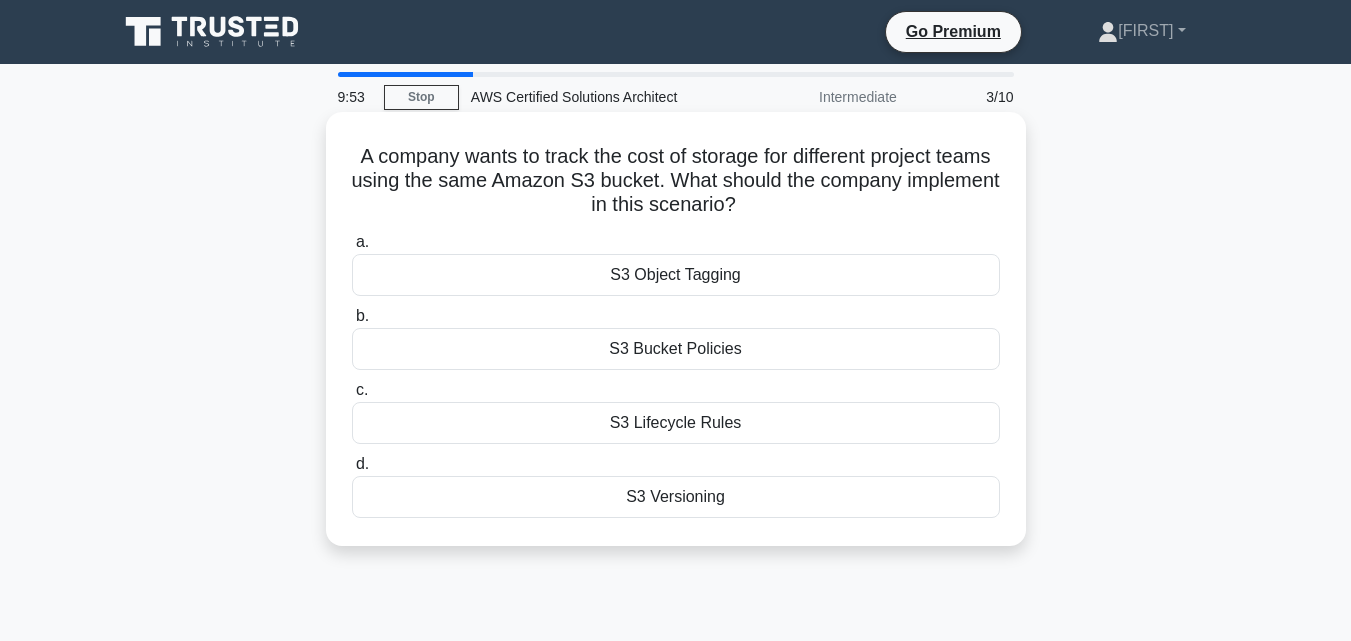click on "S3 Object Tagging" at bounding box center [676, 275] 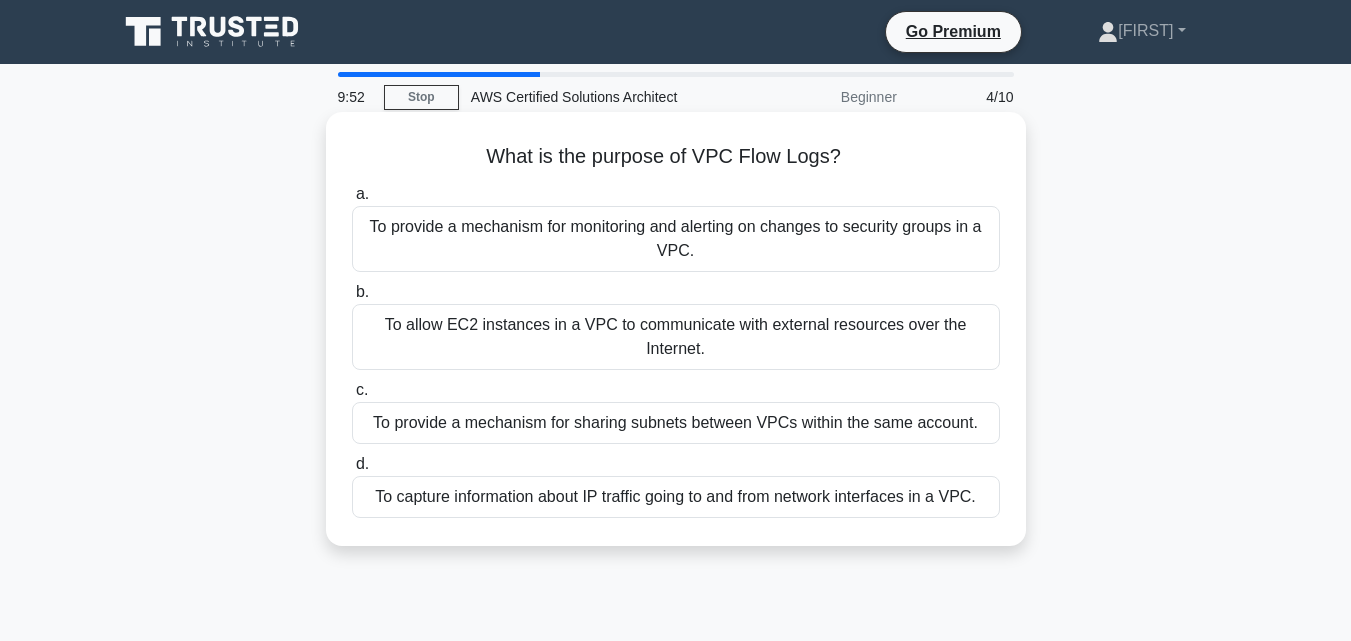click on "a.
To provide a mechanism for monitoring and alerting on changes to security groups in a VPC.
b.
To allow EC2 instances in a VPC to communicate with external resources over the Internet.
c." at bounding box center (676, 350) 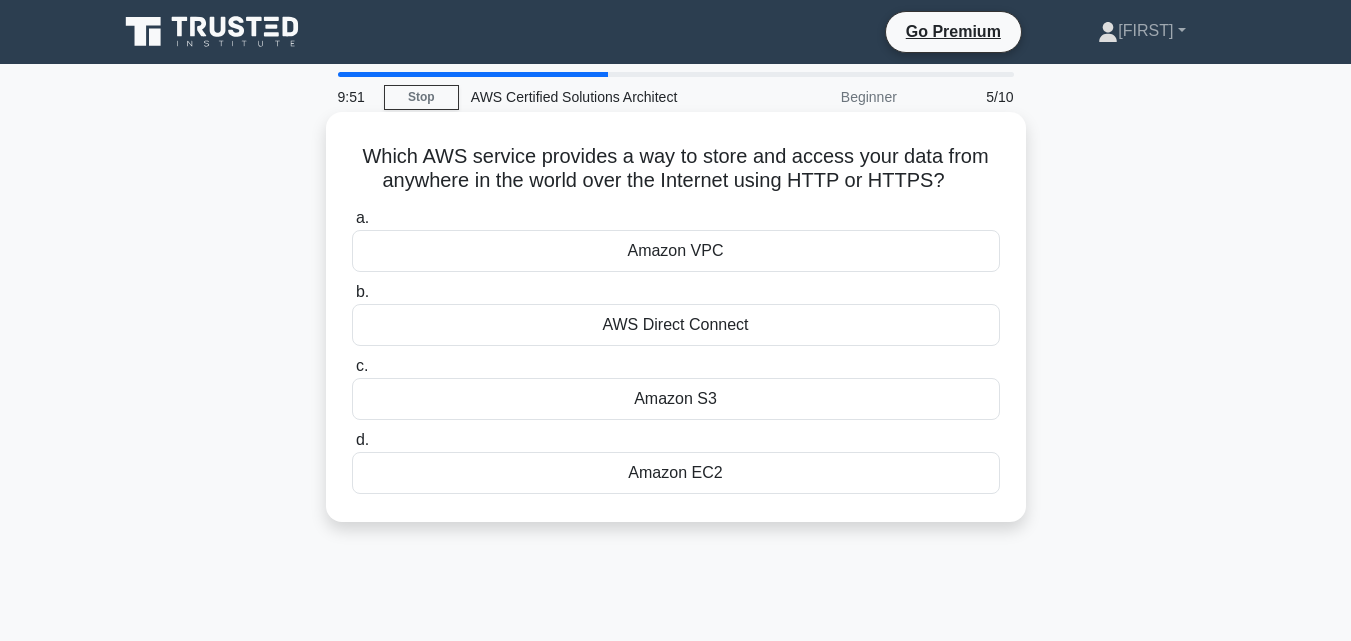 click on "d.
Amazon EC2" at bounding box center [676, 461] 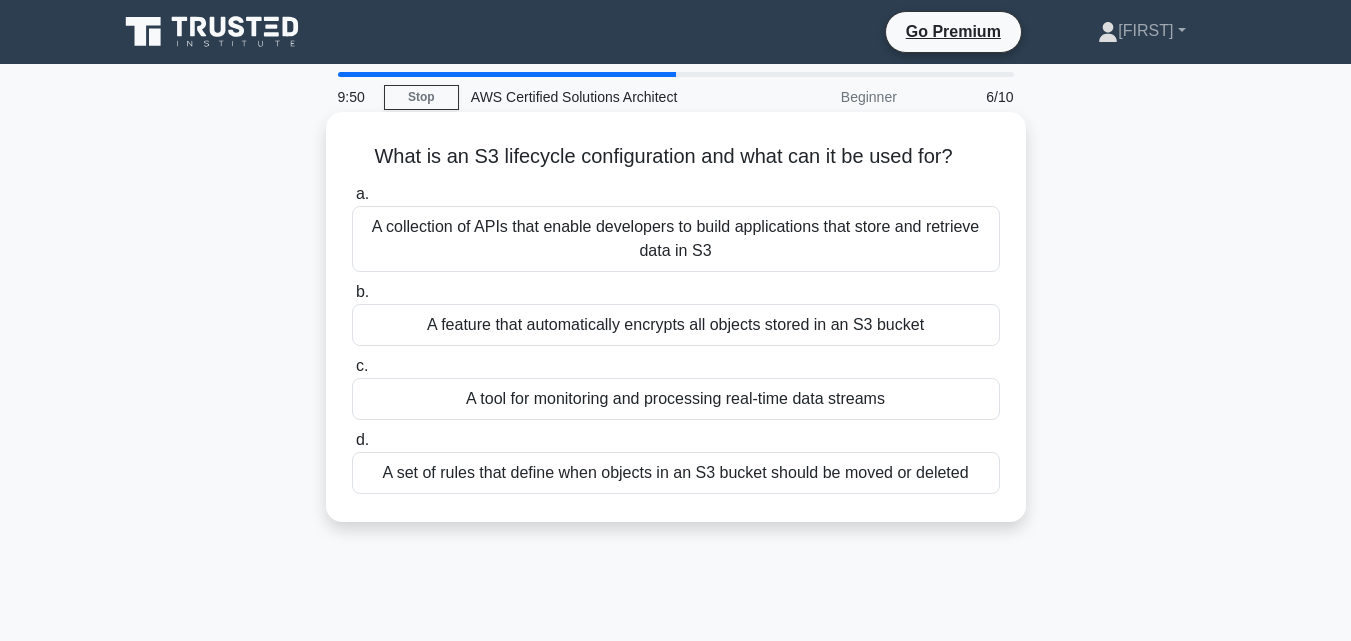 click on "A collection of APIs that enable developers to build applications that store and retrieve data in S3" at bounding box center (676, 239) 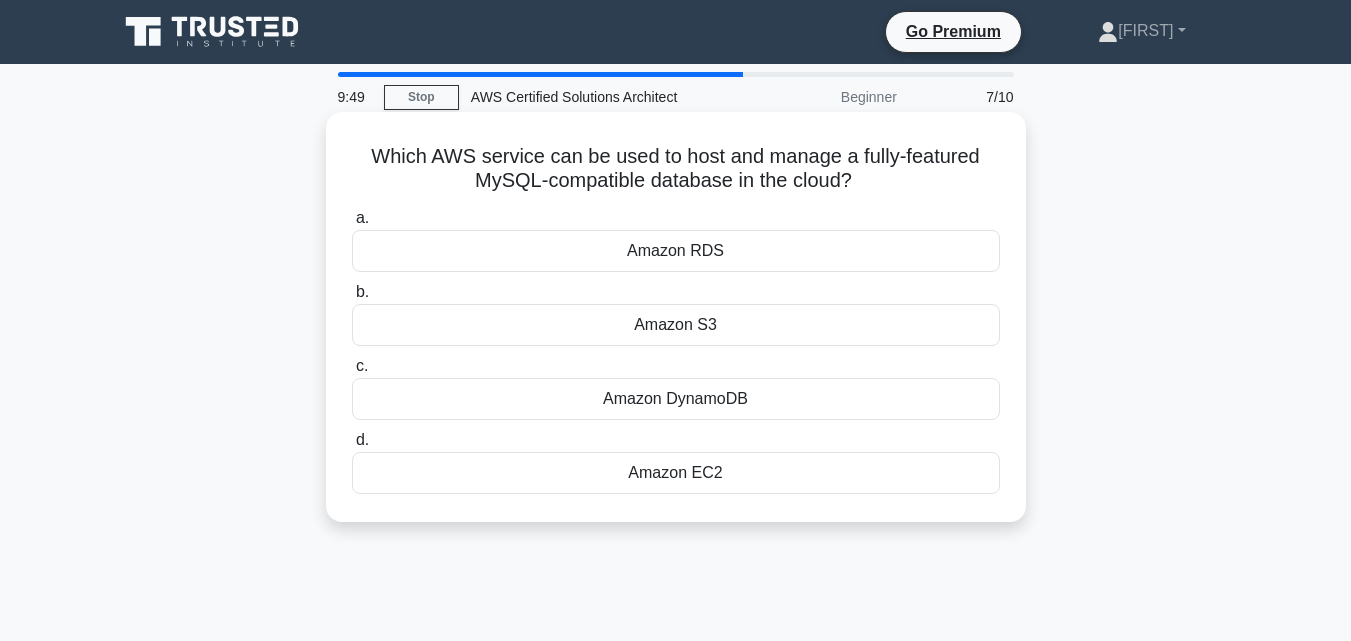 click on "Amazon DynamoDB" at bounding box center (676, 399) 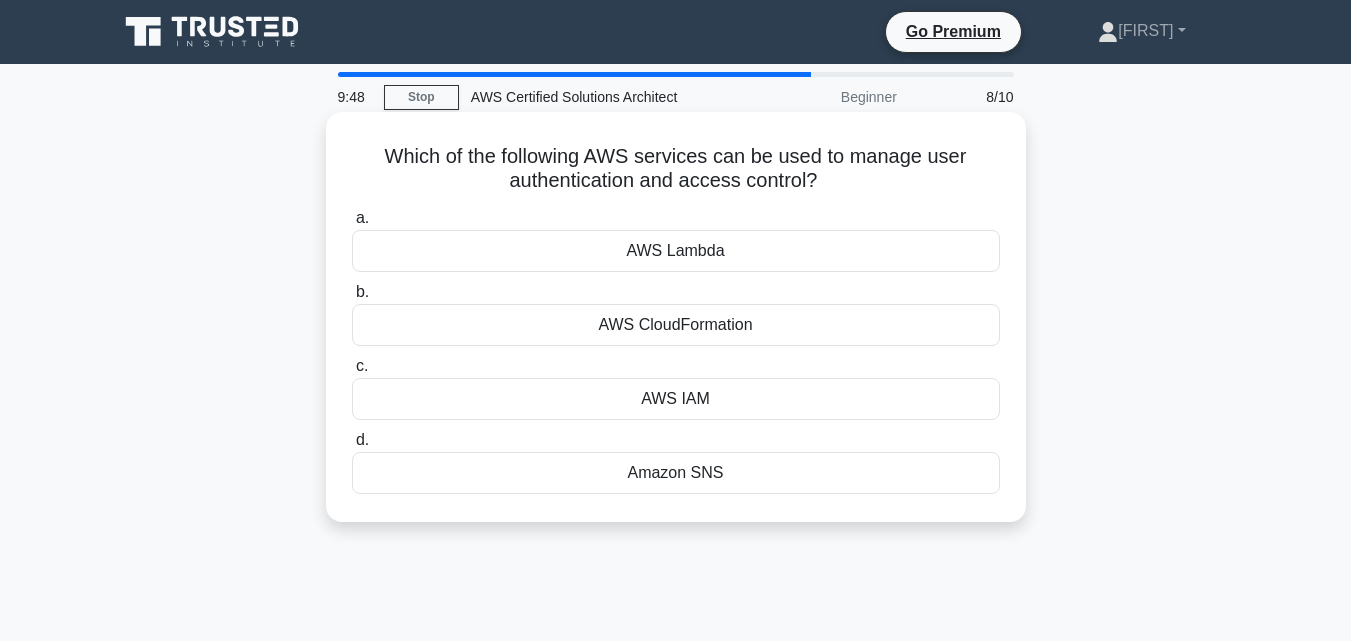 click on "b.
AWS CloudFormation" at bounding box center (676, 313) 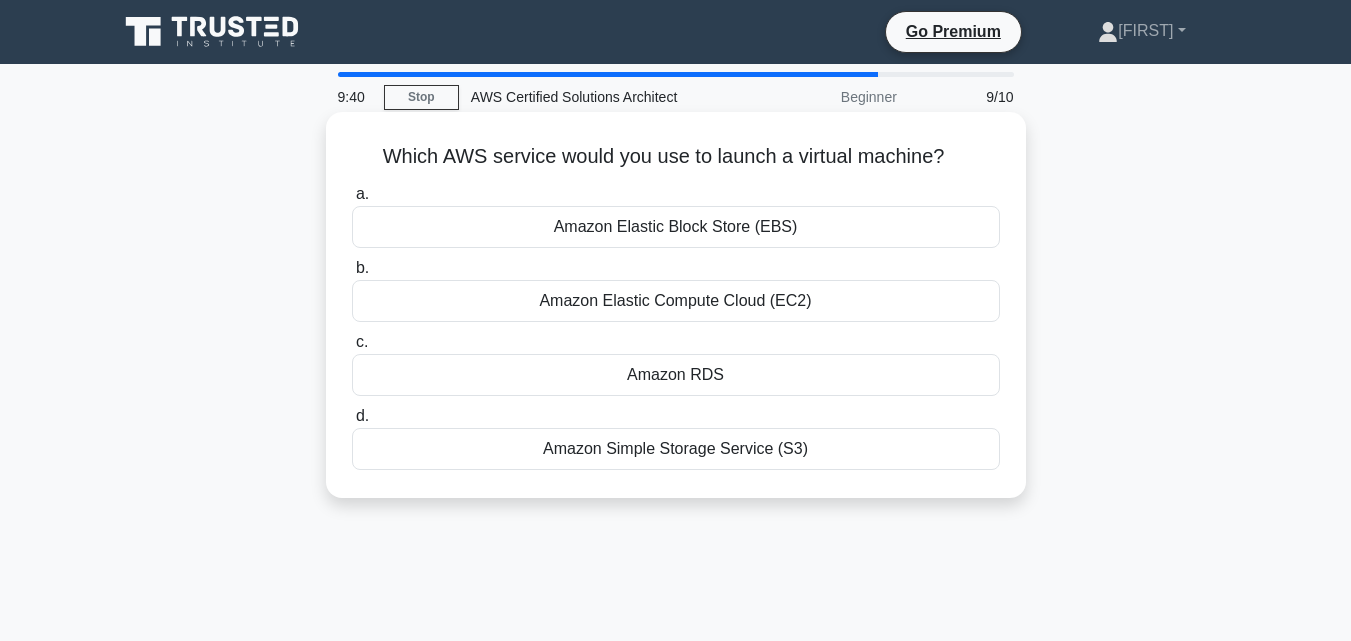 click on "Amazon Elastic Compute Cloud (EC2)" at bounding box center [676, 301] 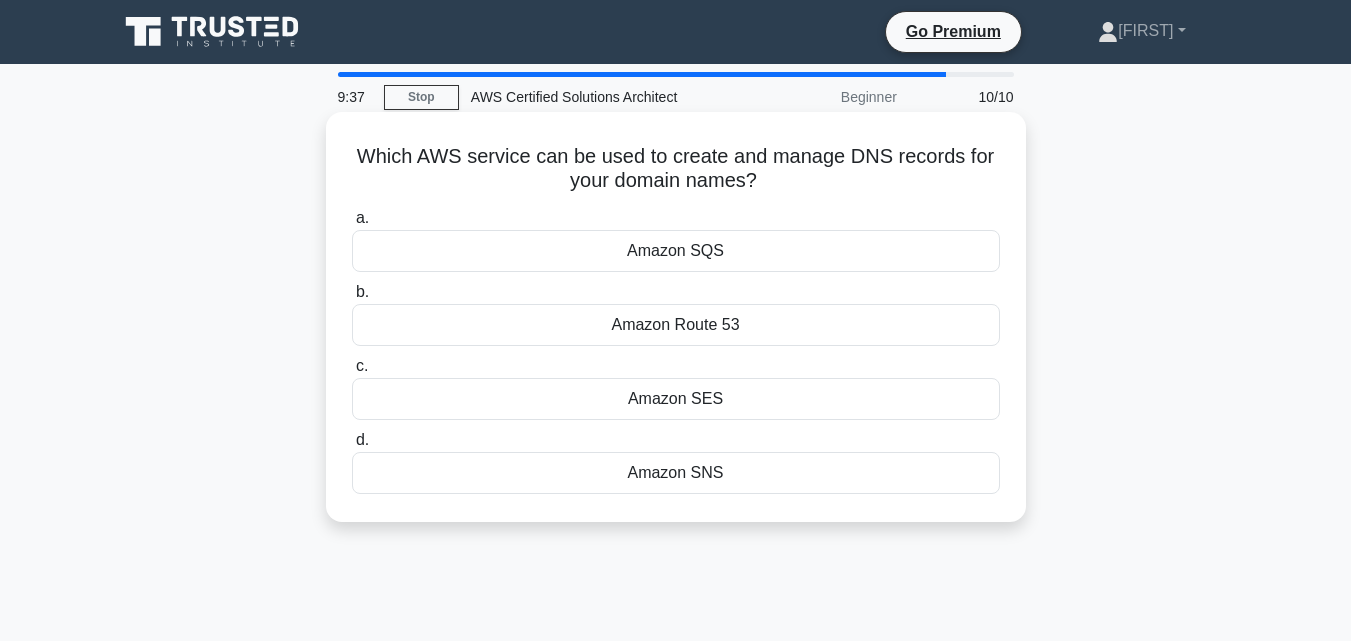 click on "Amazon Route 53" at bounding box center [676, 325] 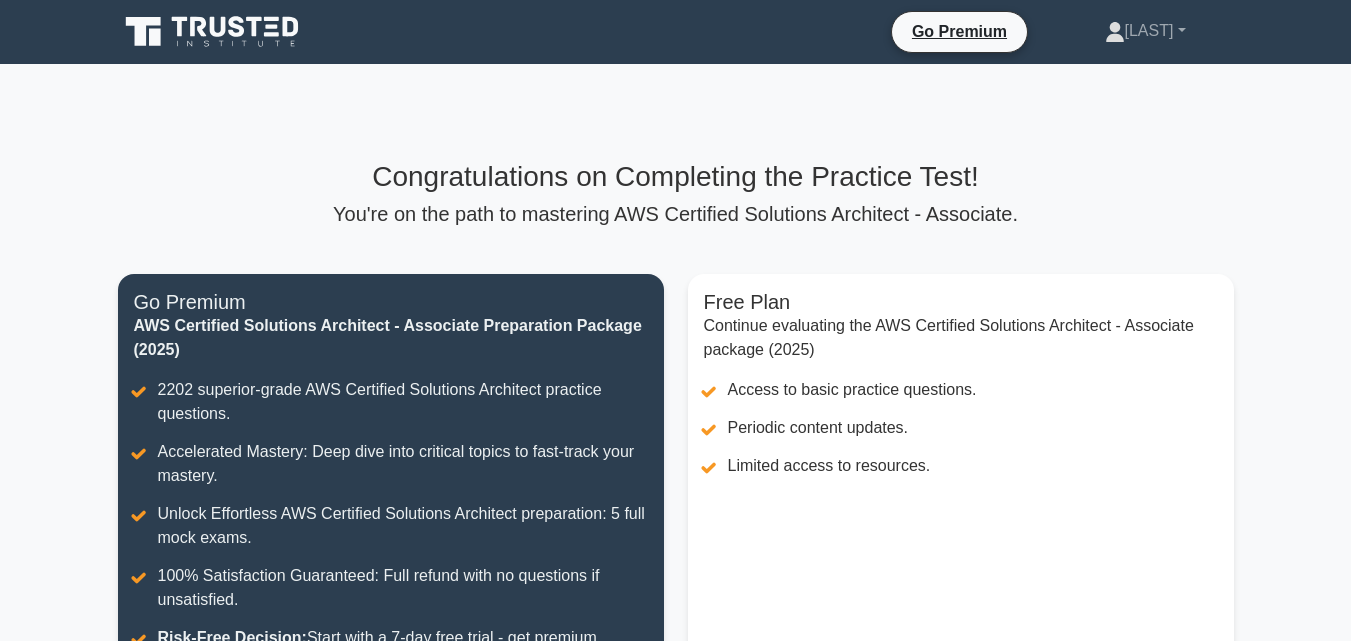 scroll, scrollTop: 0, scrollLeft: 0, axis: both 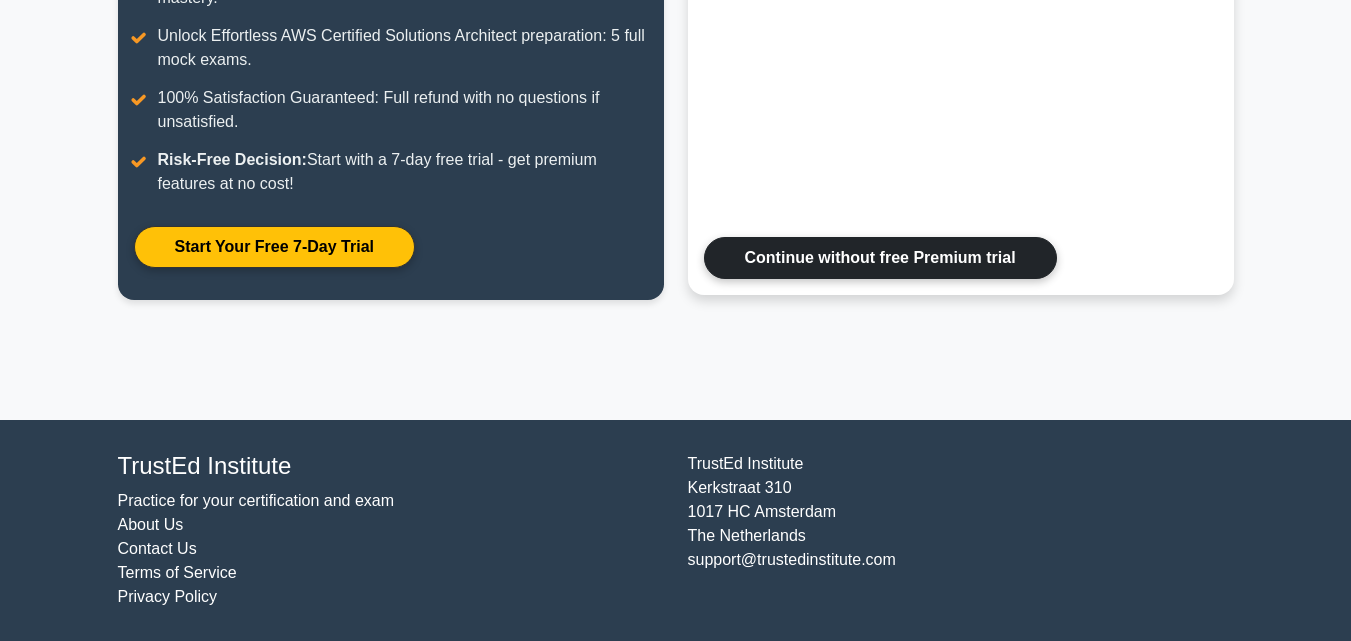 click on "Continue without free Premium trial" at bounding box center (880, 258) 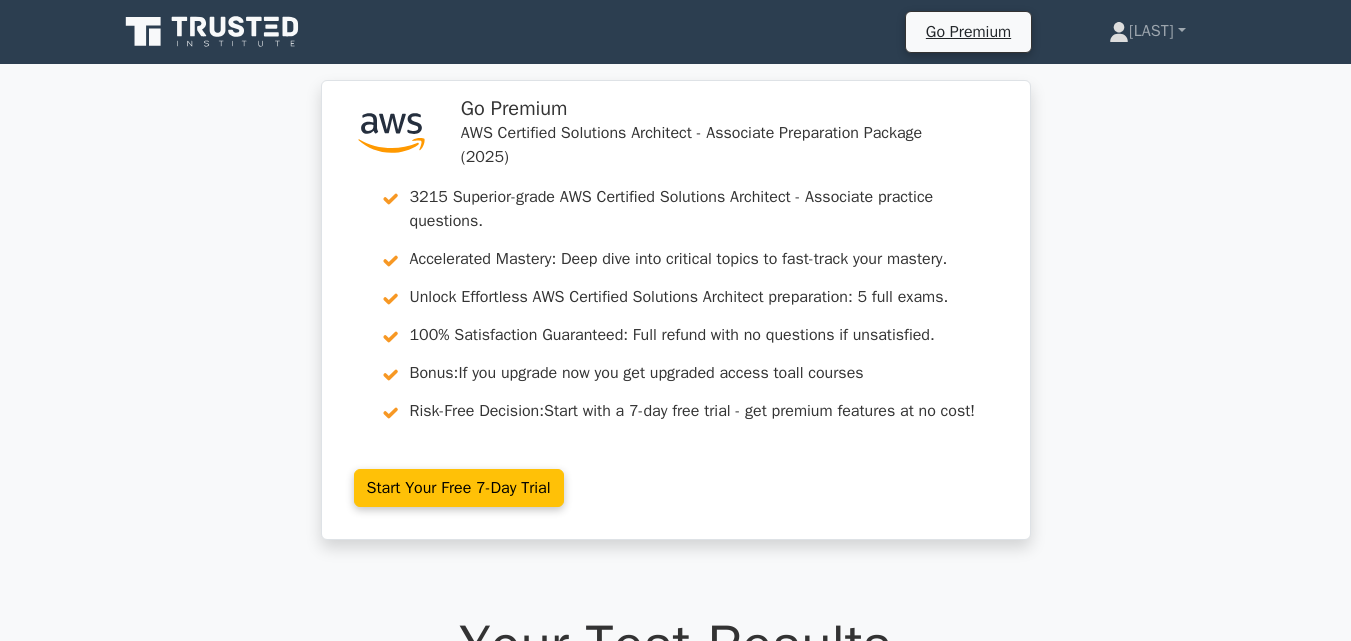scroll, scrollTop: 0, scrollLeft: 0, axis: both 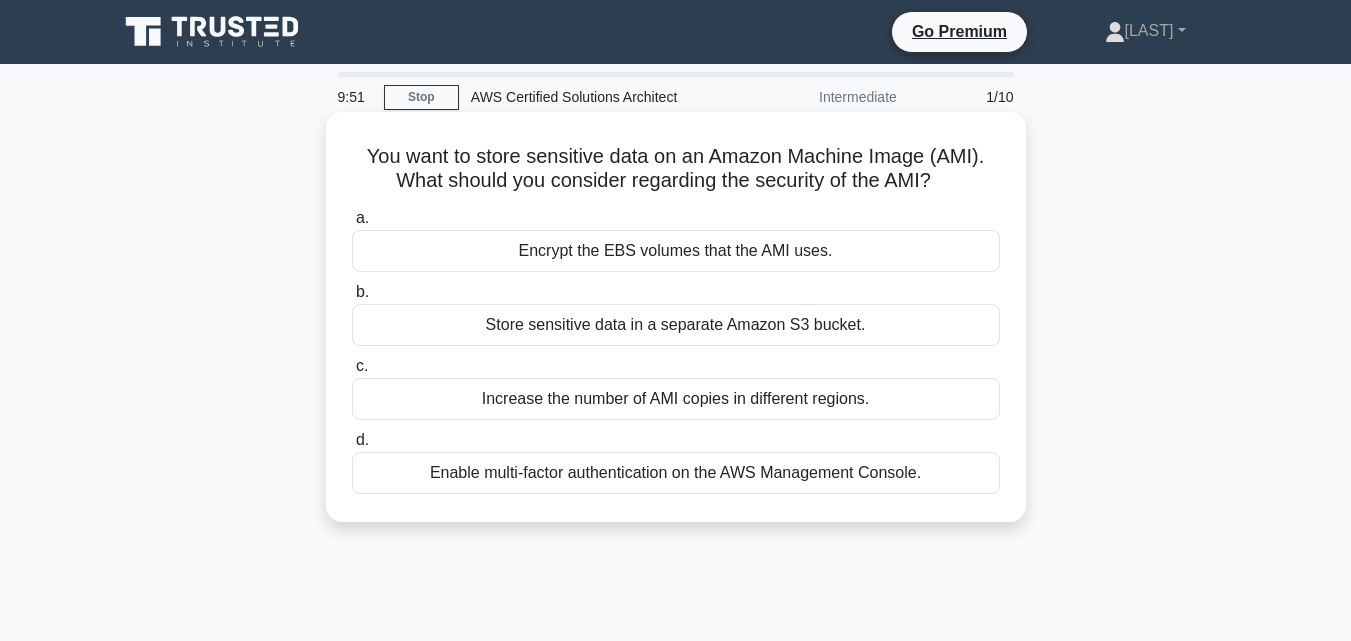click on "Enable multi-factor authentication on the AWS Management Console." at bounding box center [676, 473] 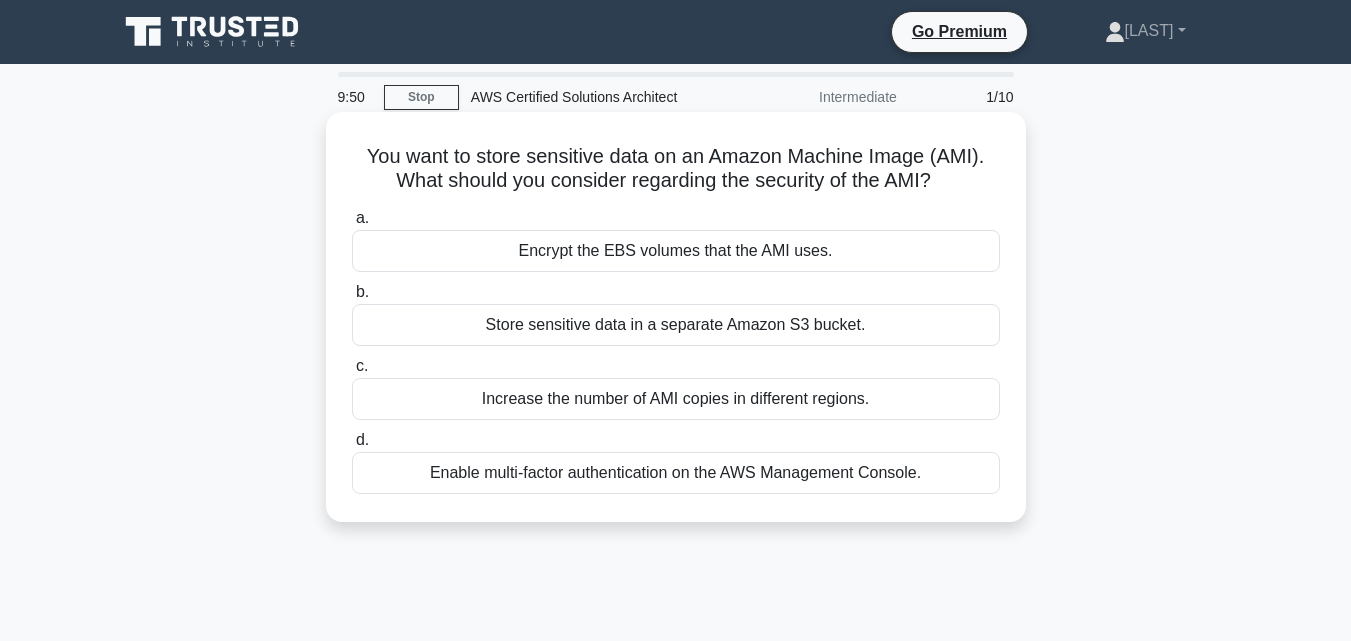 click on "Enable multi-factor authentication on the AWS Management Console." at bounding box center (676, 473) 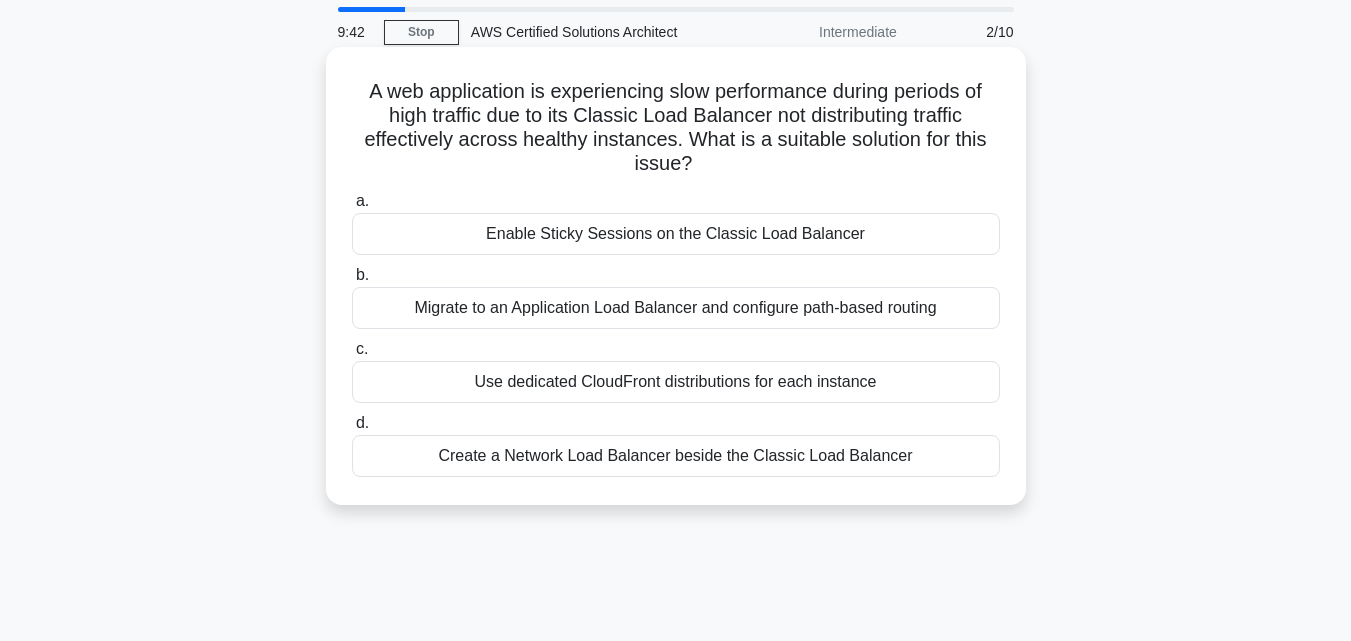 scroll, scrollTop: 100, scrollLeft: 0, axis: vertical 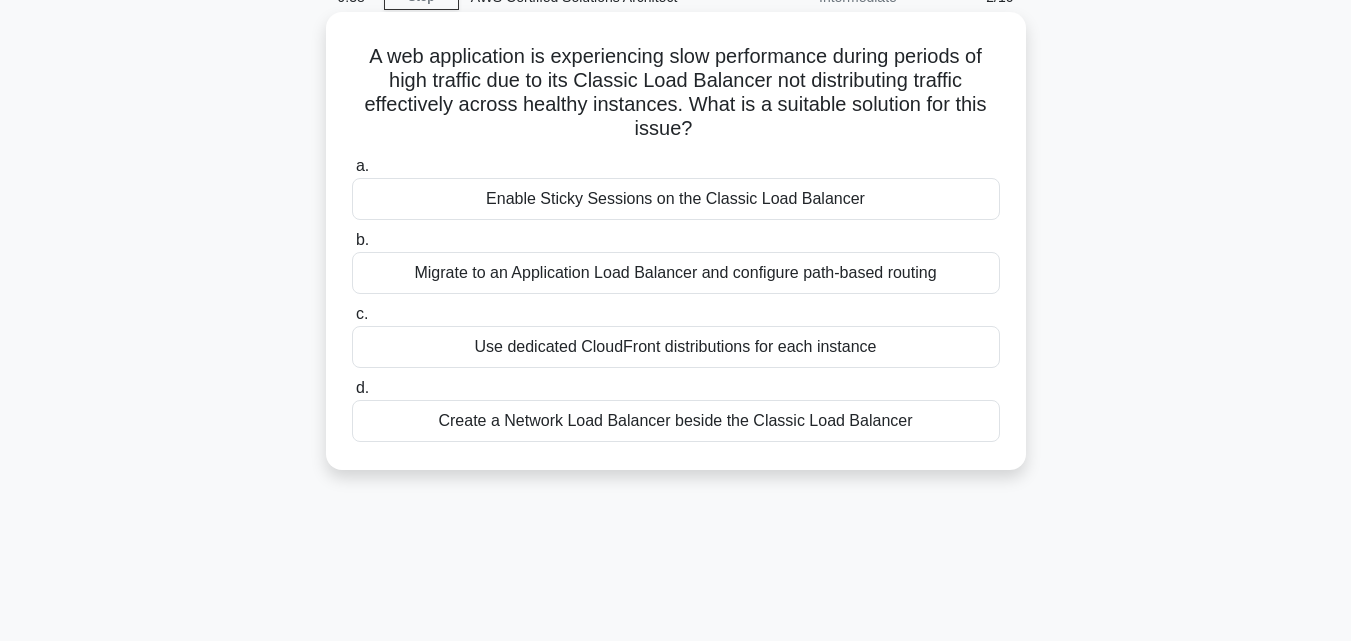 click on "Create a Network Load Balancer beside the Classic Load Balancer" at bounding box center (676, 421) 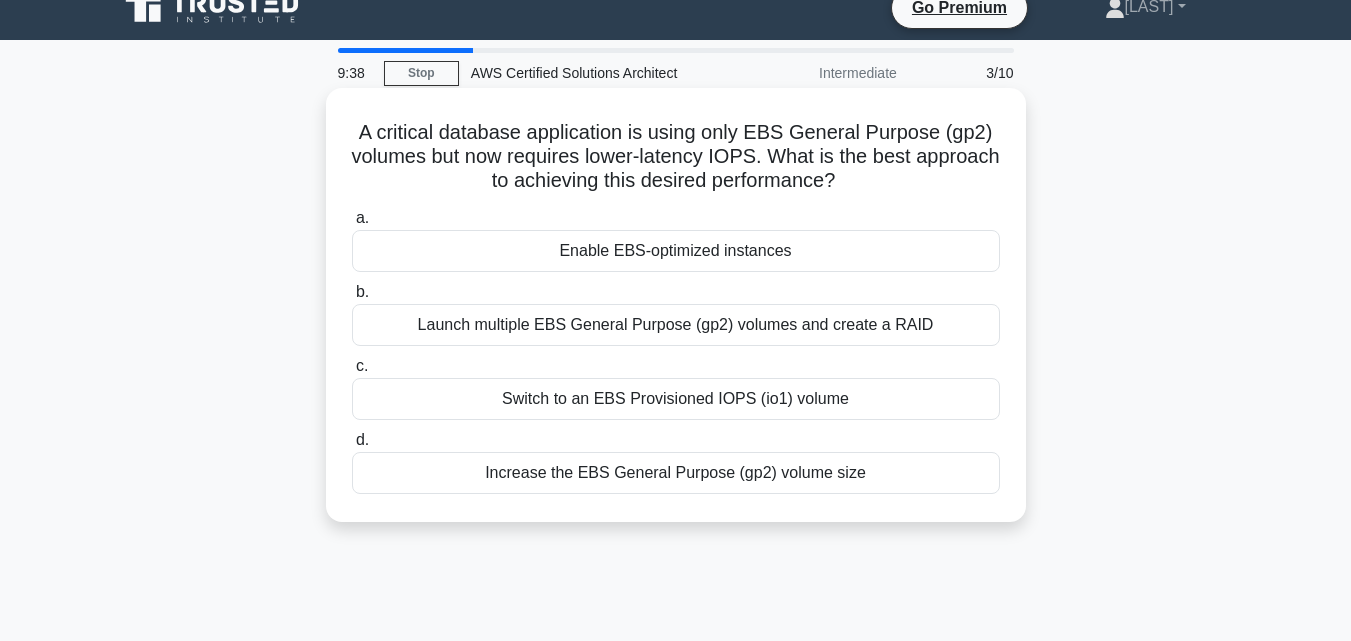 scroll, scrollTop: 0, scrollLeft: 0, axis: both 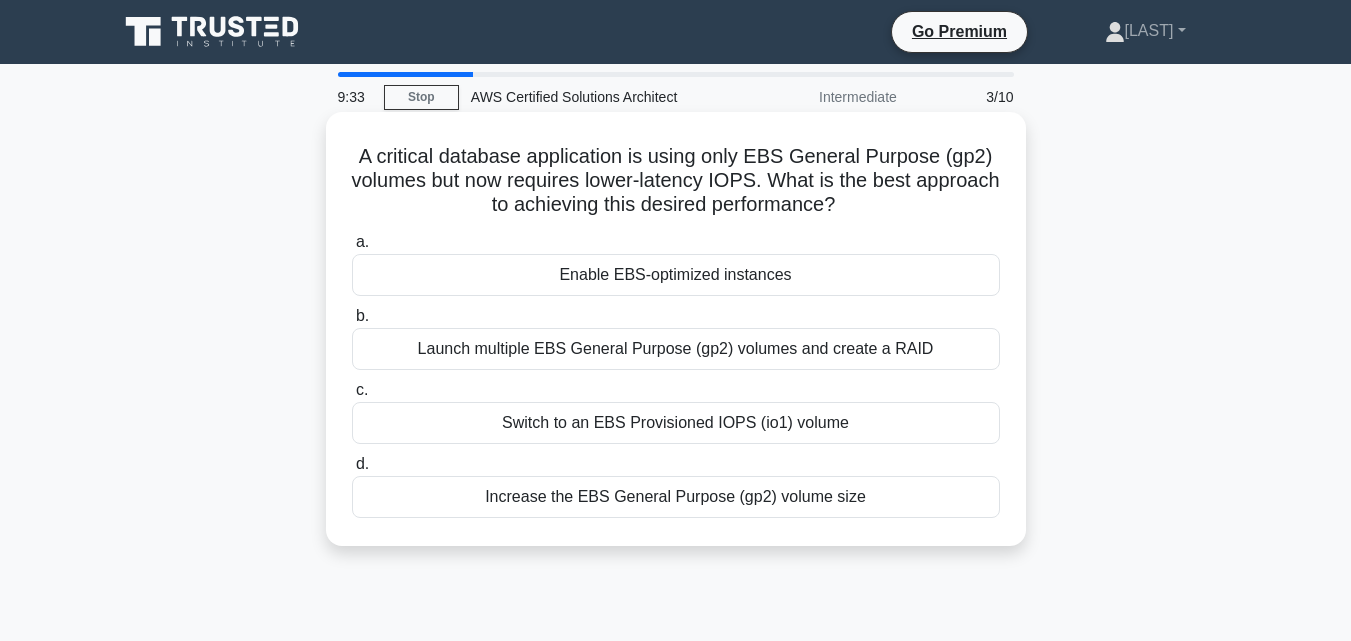 click on "Switch to an EBS Provisioned IOPS (io1) volume" at bounding box center [676, 423] 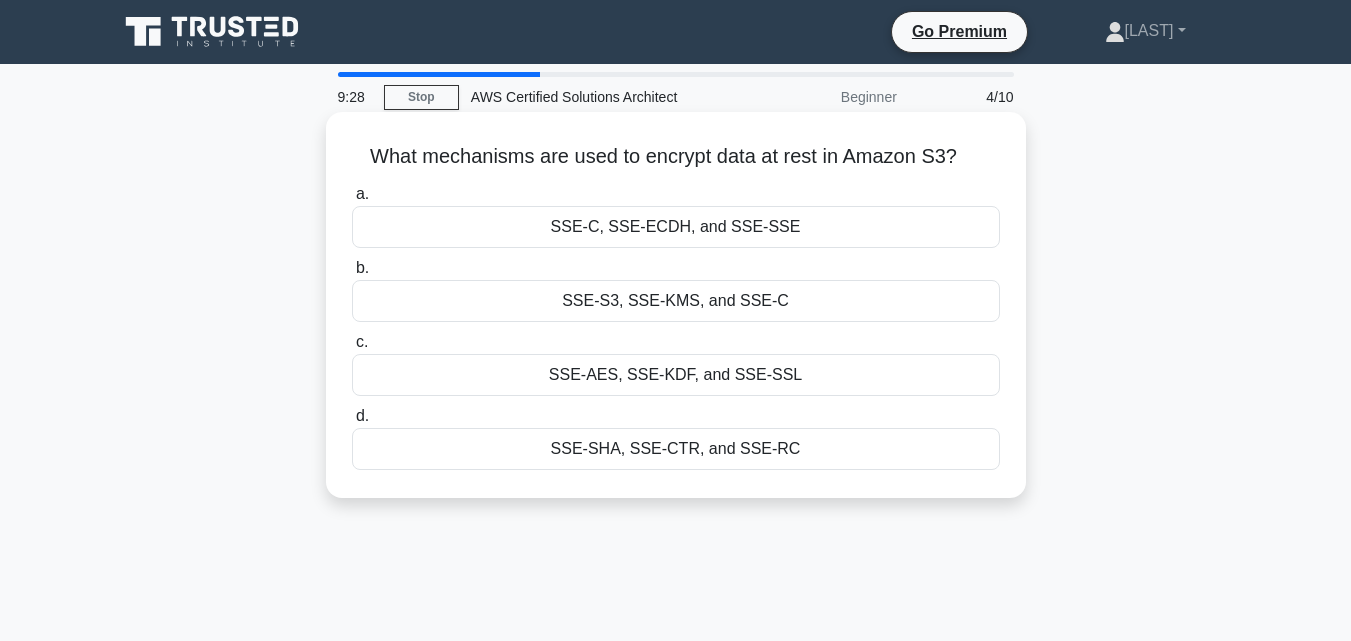 click on "SSE-AES, SSE-KDF, and SSE-SSL" at bounding box center (676, 375) 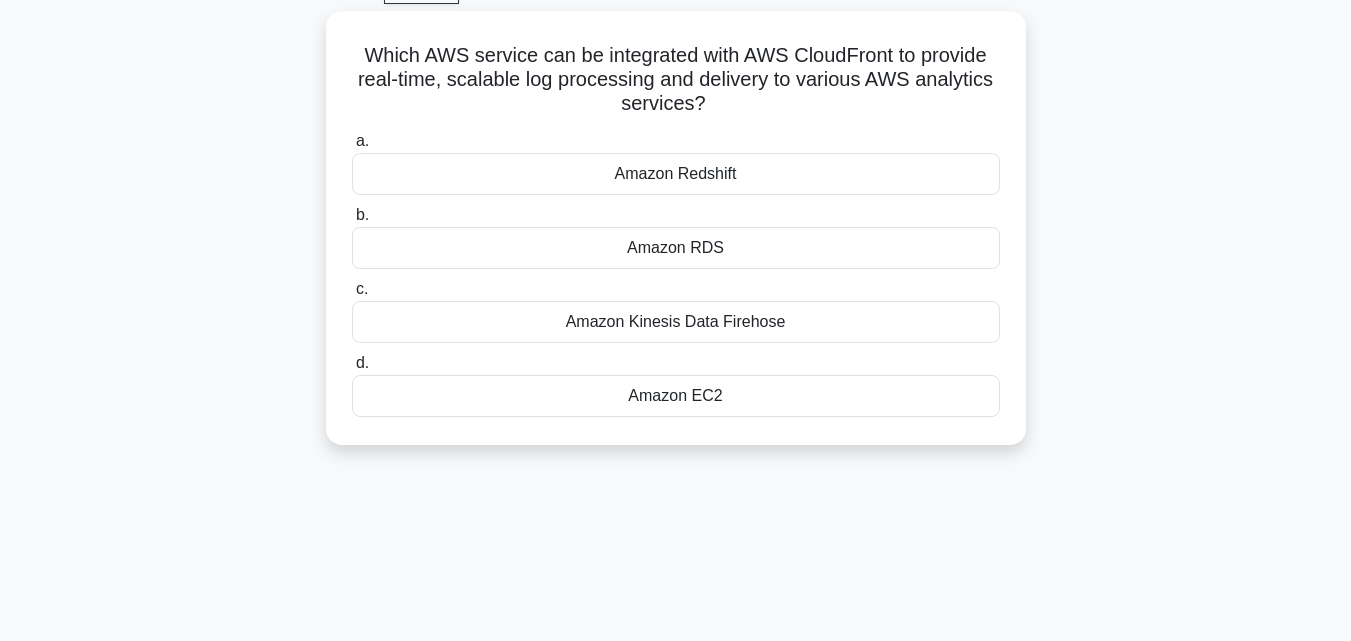 scroll, scrollTop: 100, scrollLeft: 0, axis: vertical 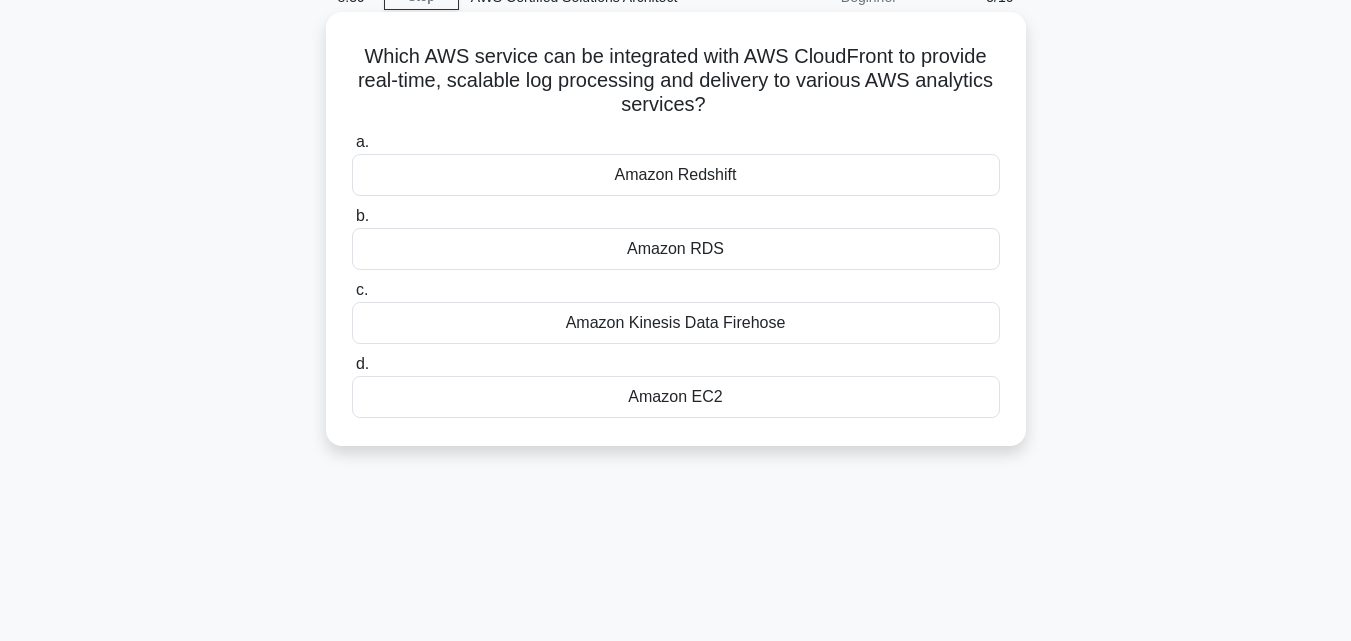 click on "Amazon Redshift" at bounding box center (676, 175) 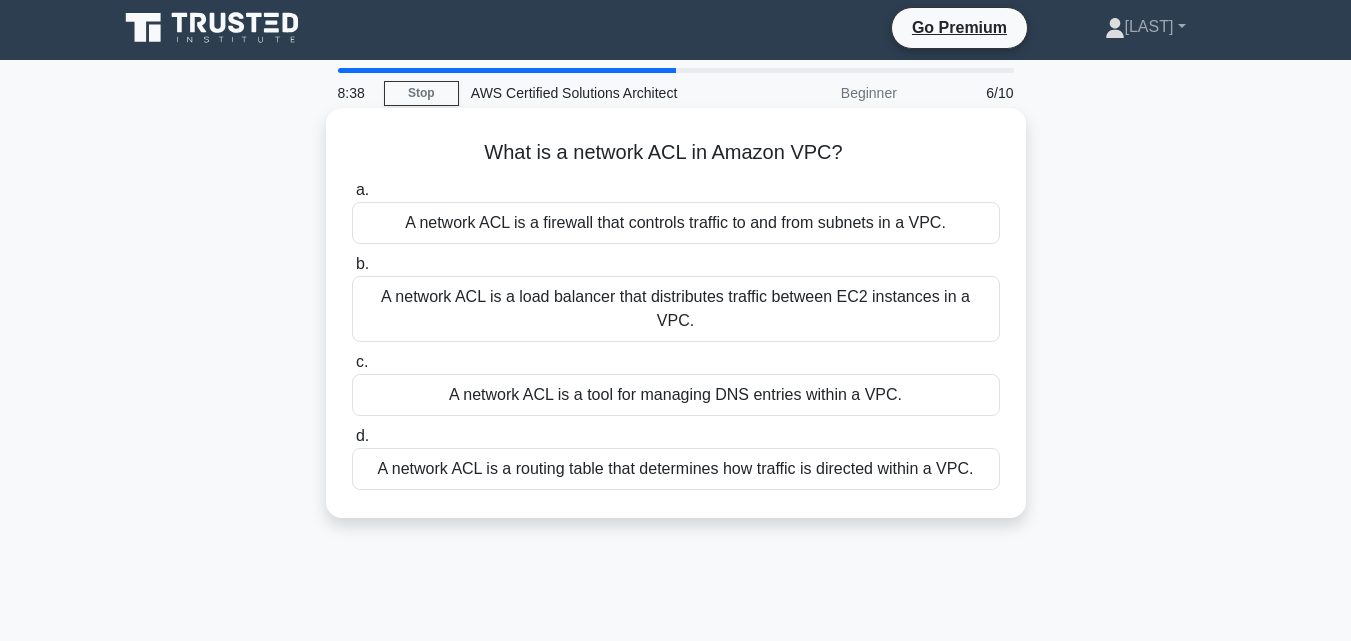 scroll, scrollTop: 0, scrollLeft: 0, axis: both 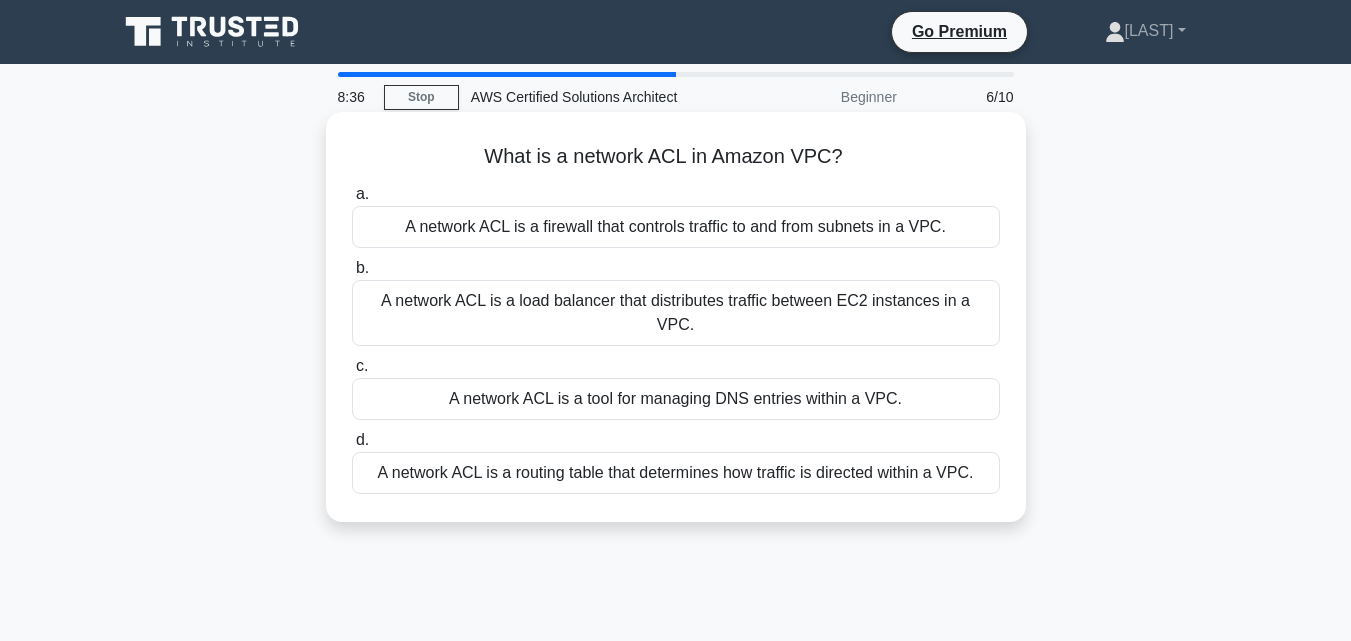 click on "A network ACL is a load balancer that distributes traffic between EC2 instances in a VPC." at bounding box center [676, 313] 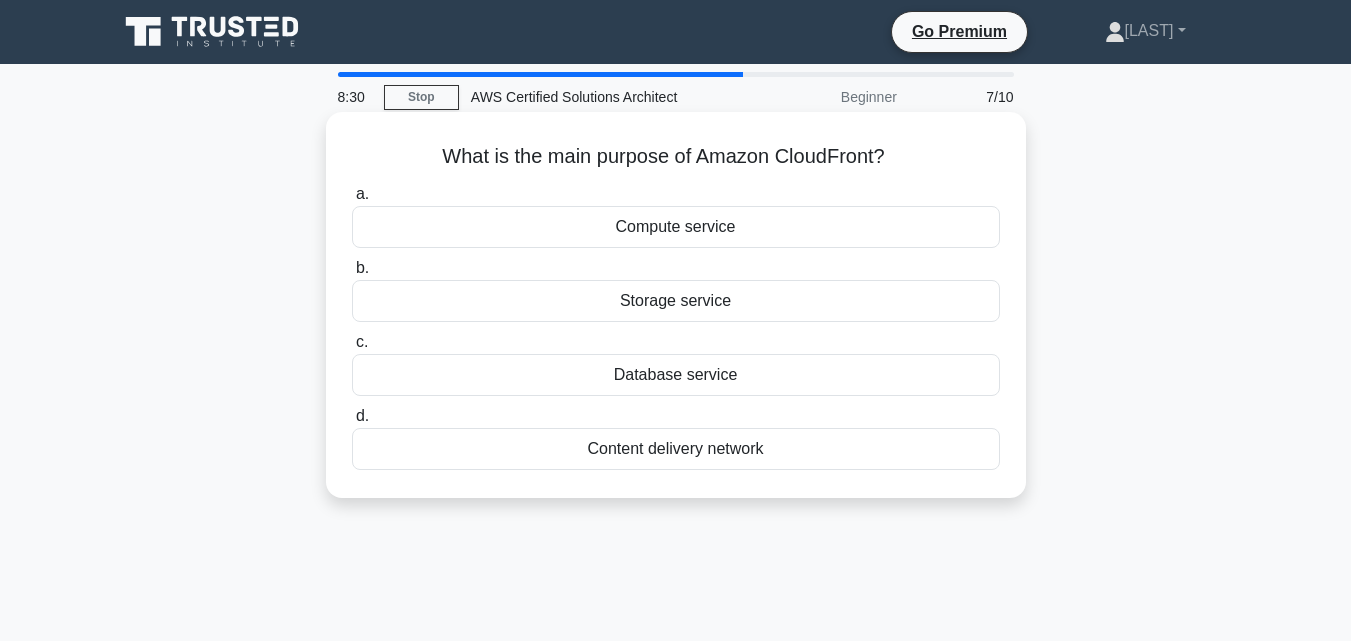 click on "Content delivery network" at bounding box center (676, 449) 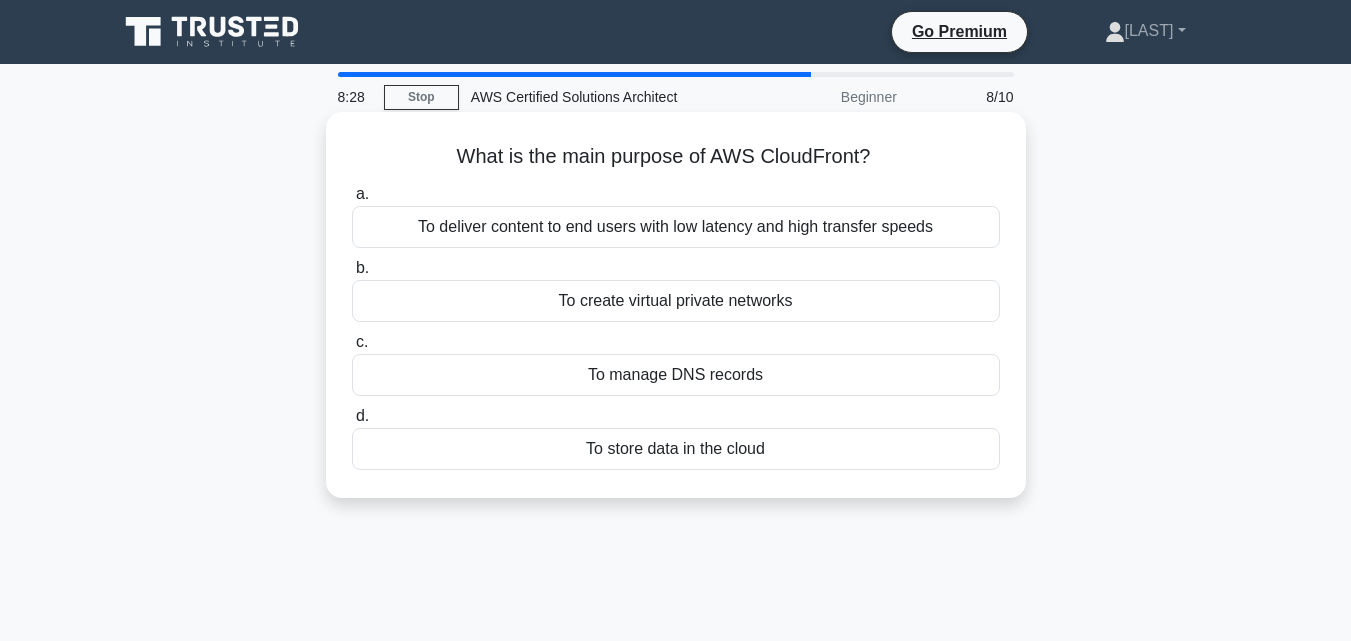 click on "To deliver content to end users with low latency and high transfer speeds" at bounding box center [676, 227] 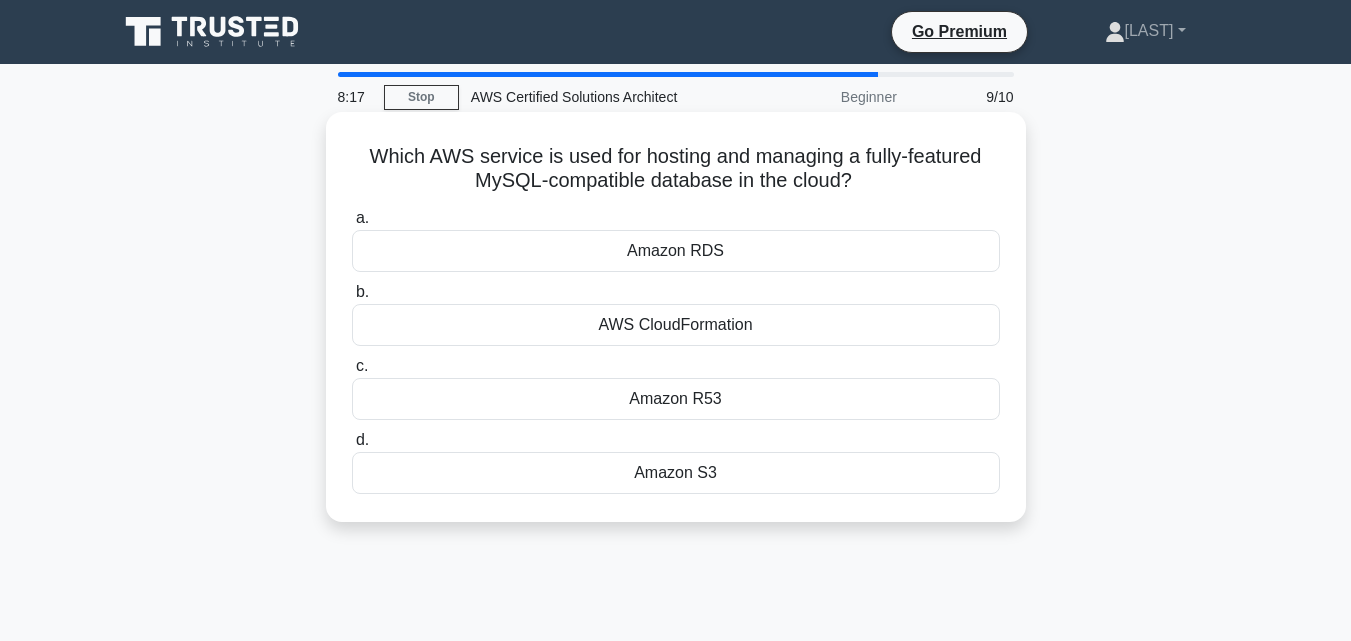click on "Amazon S3" at bounding box center (676, 473) 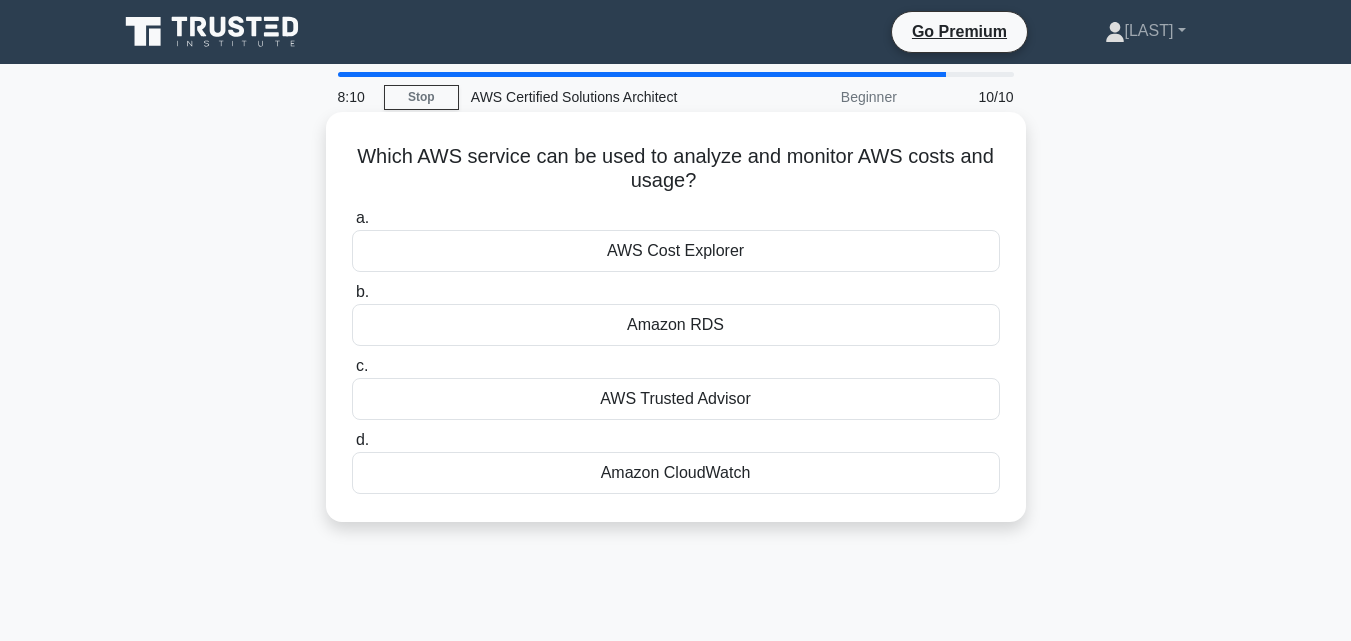 click on "AWS Cost Explorer" at bounding box center (676, 251) 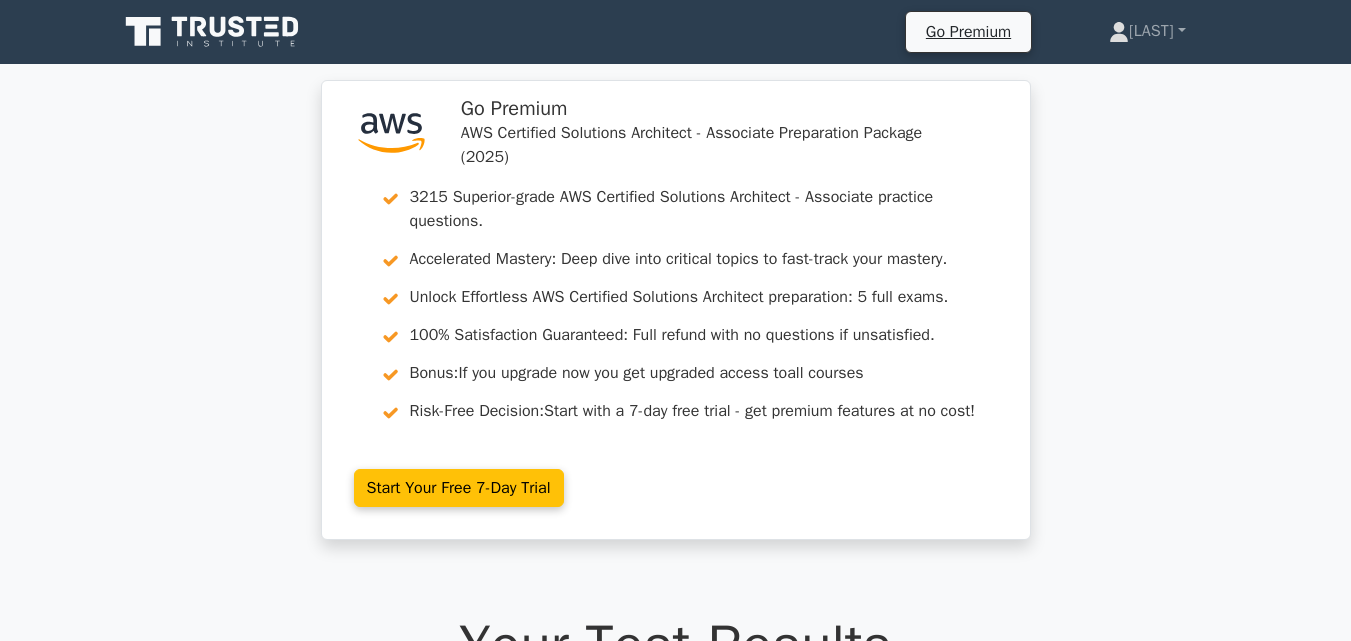 scroll, scrollTop: 0, scrollLeft: 0, axis: both 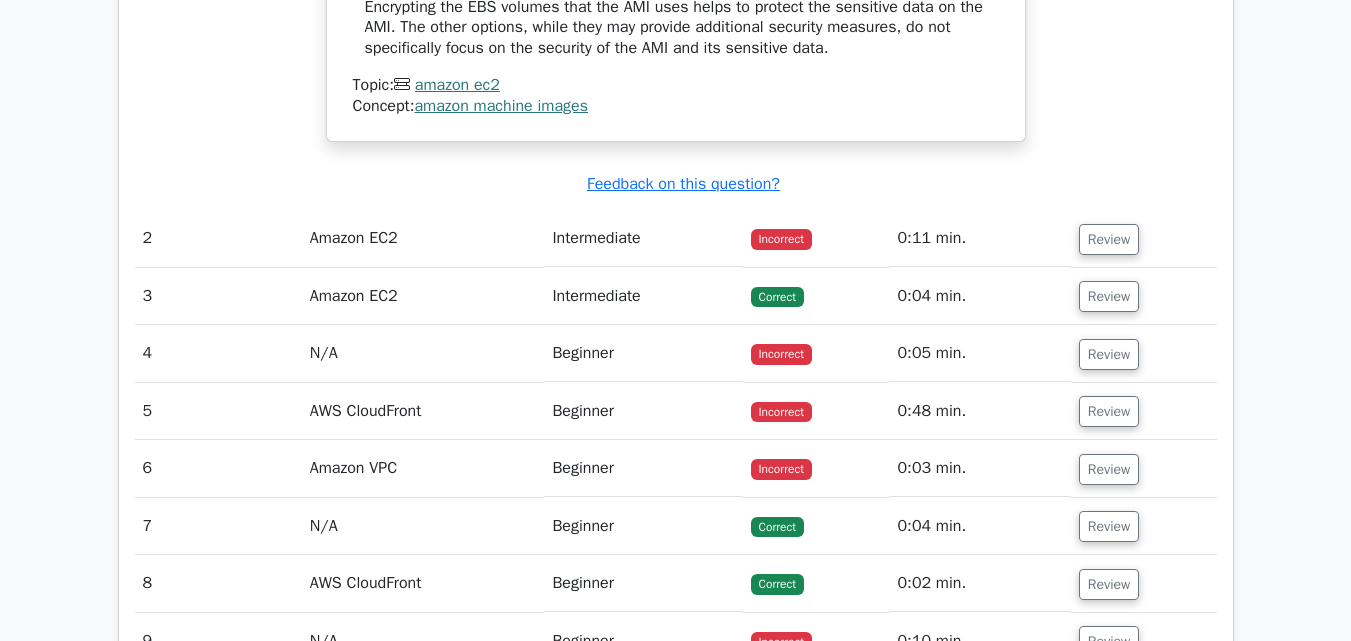 click on "Intermediate" at bounding box center [643, 238] 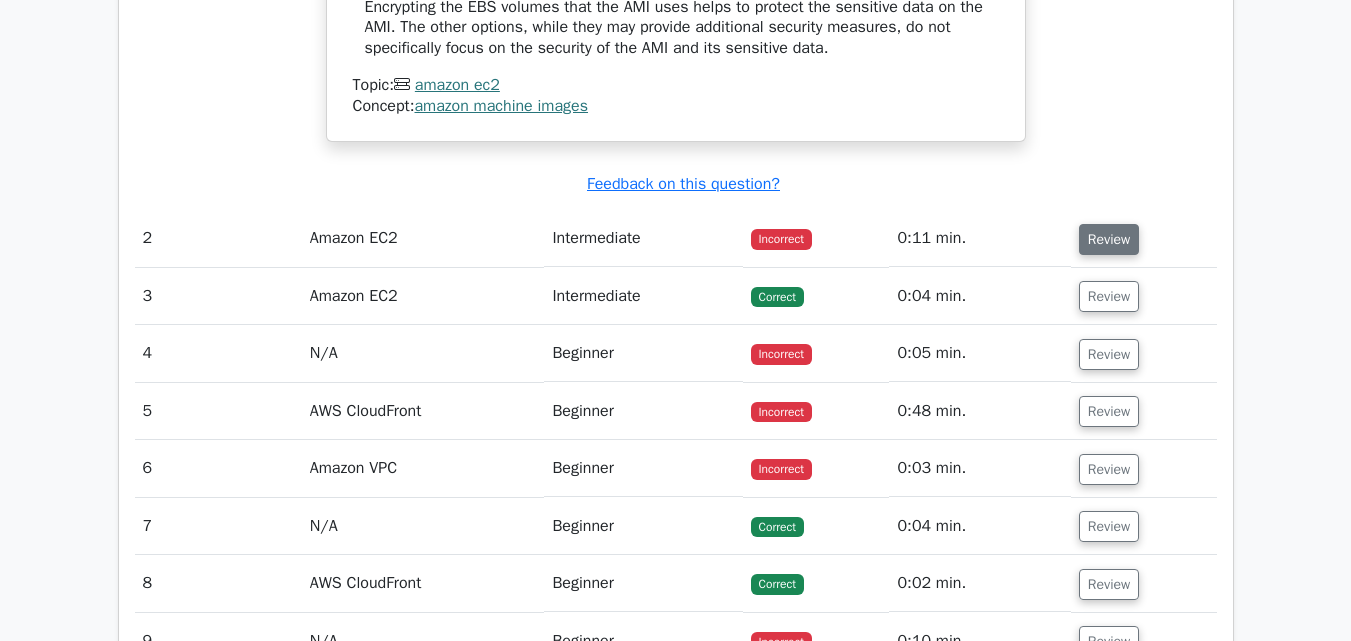 click on "Review" at bounding box center (1109, 239) 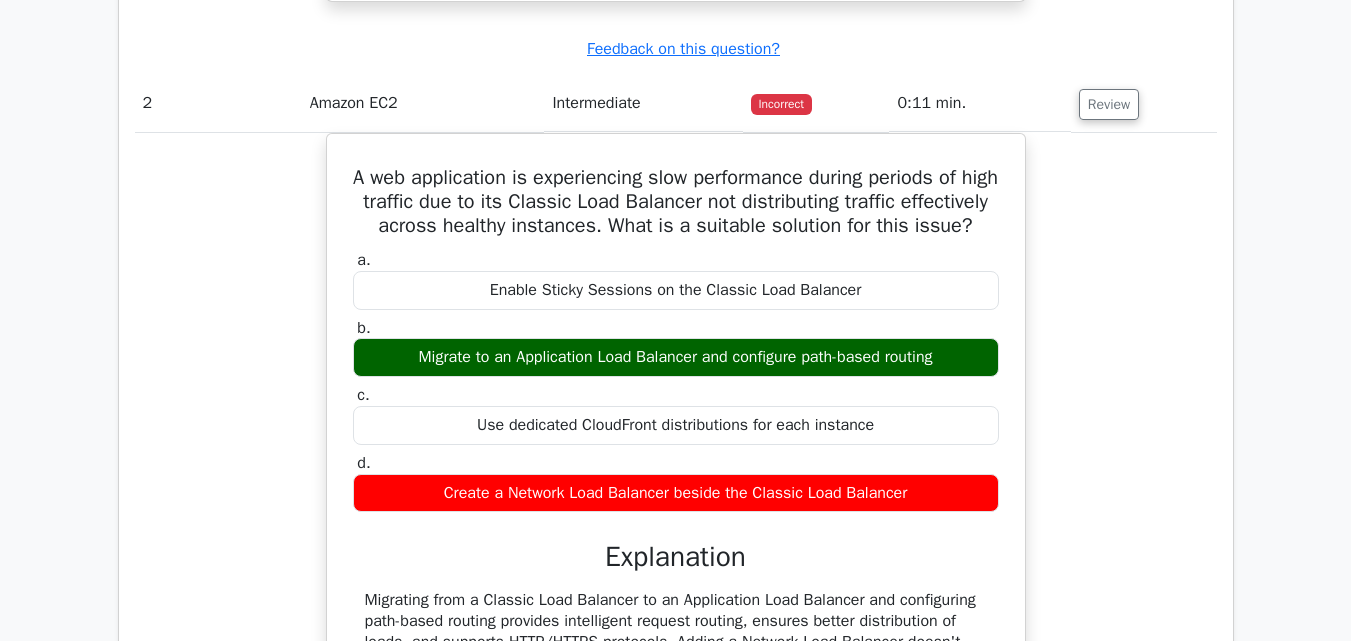 scroll, scrollTop: 2100, scrollLeft: 0, axis: vertical 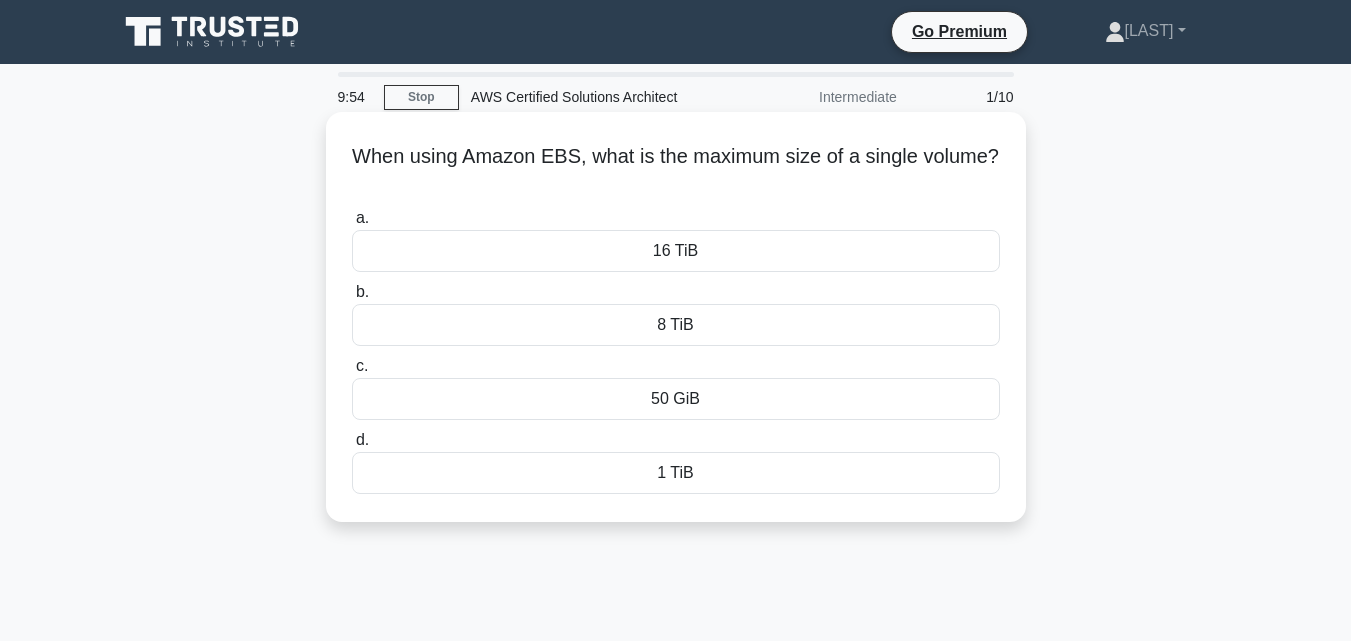 click on "50 GiB" at bounding box center (676, 399) 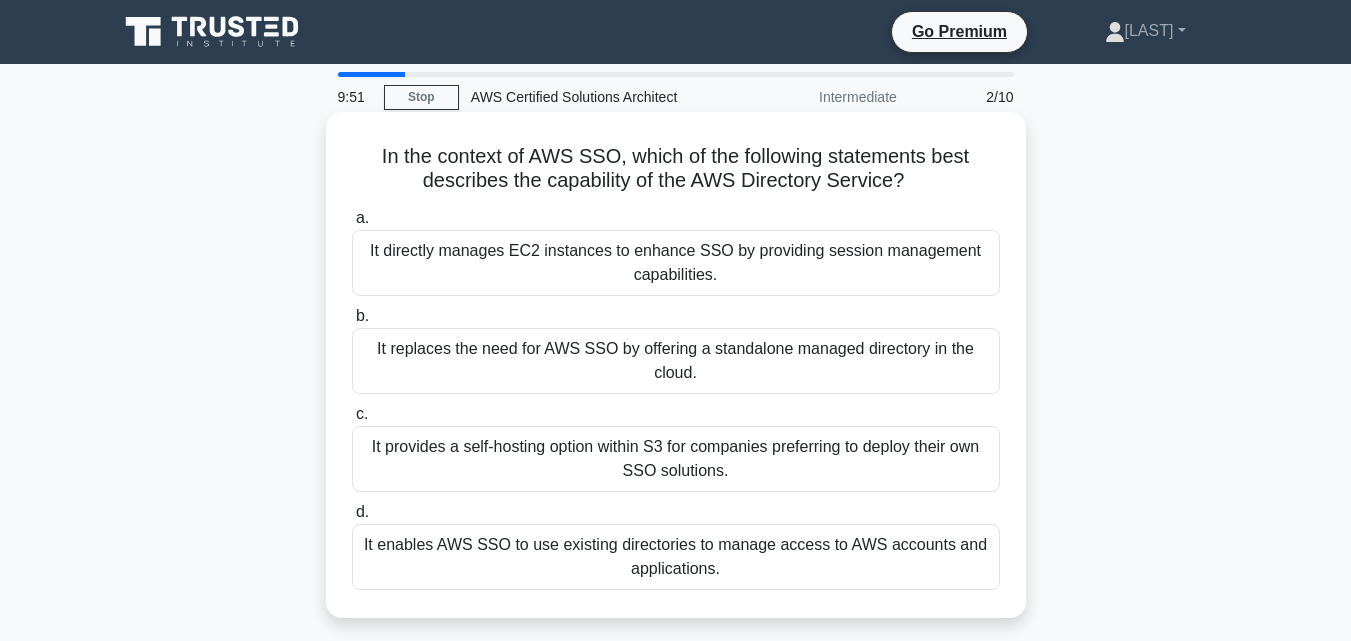 click on "It replaces the need for AWS SSO by offering a standalone managed directory in the cloud." at bounding box center (676, 361) 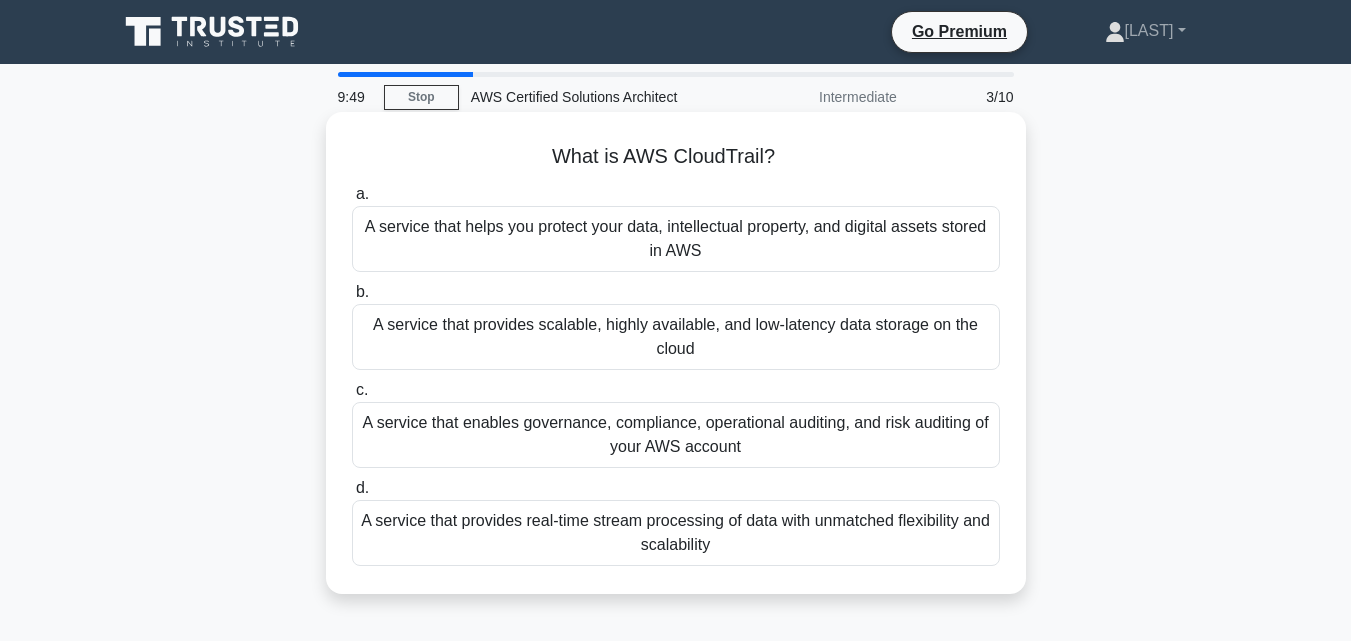 click on "A service that helps you protect your data, intellectual property, and digital assets stored in AWS" at bounding box center (676, 239) 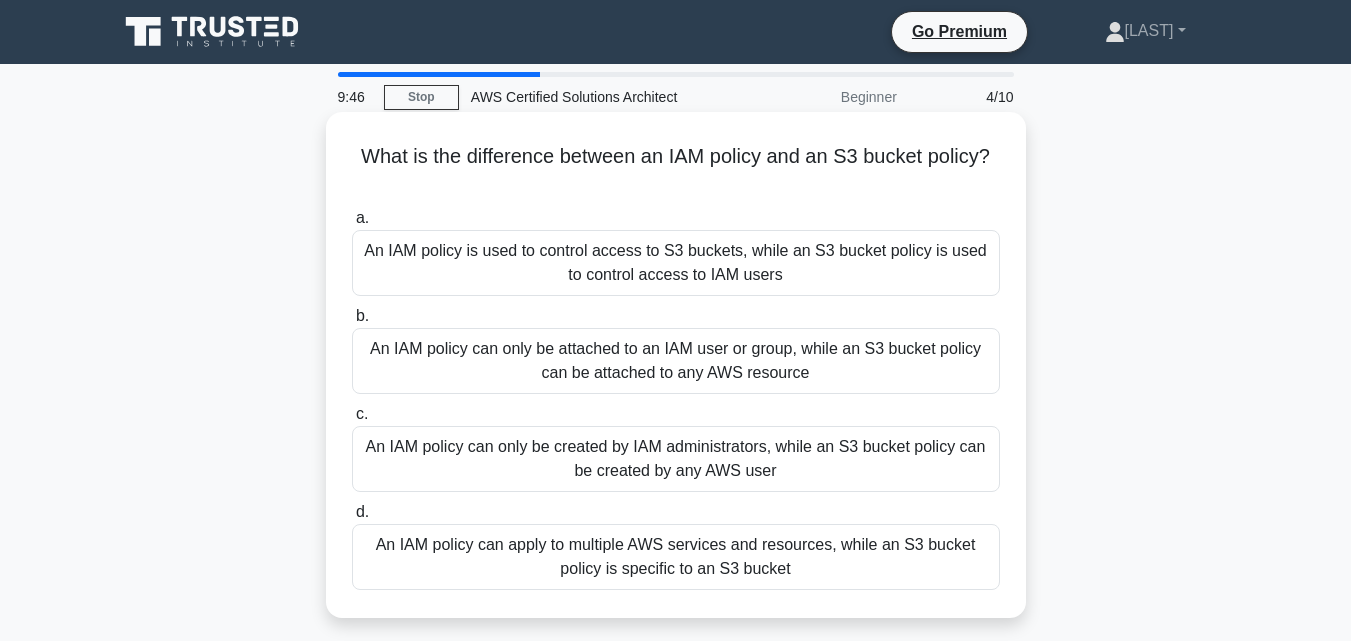 click on "An IAM policy can only be created by IAM administrators, while an S3 bucket policy can be created by any AWS user" at bounding box center (676, 459) 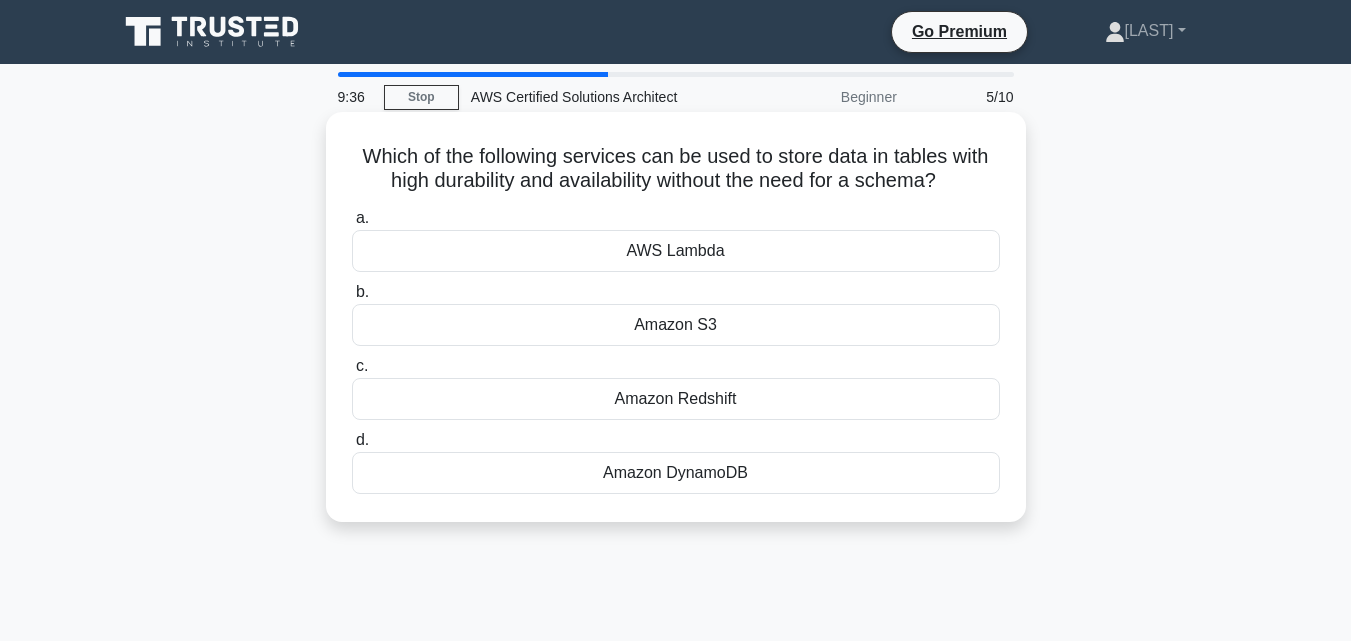 click on "Amazon Redshift" at bounding box center (676, 399) 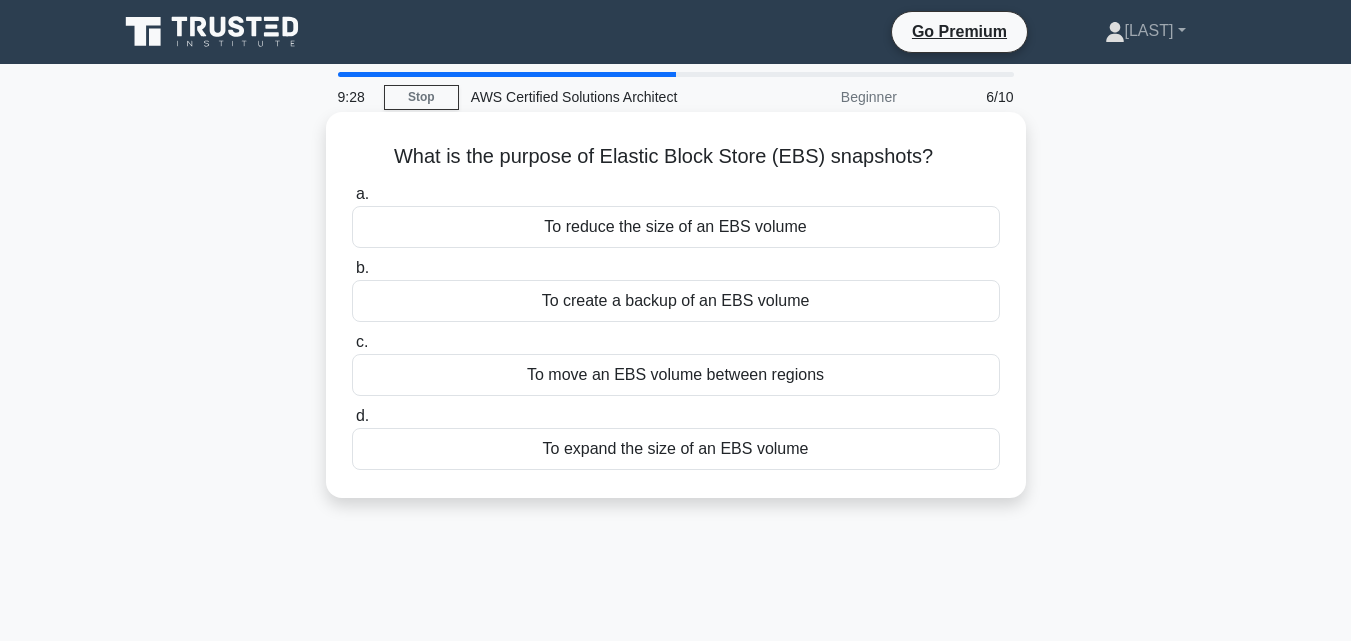 click on "To move an EBS volume between regions" at bounding box center [676, 375] 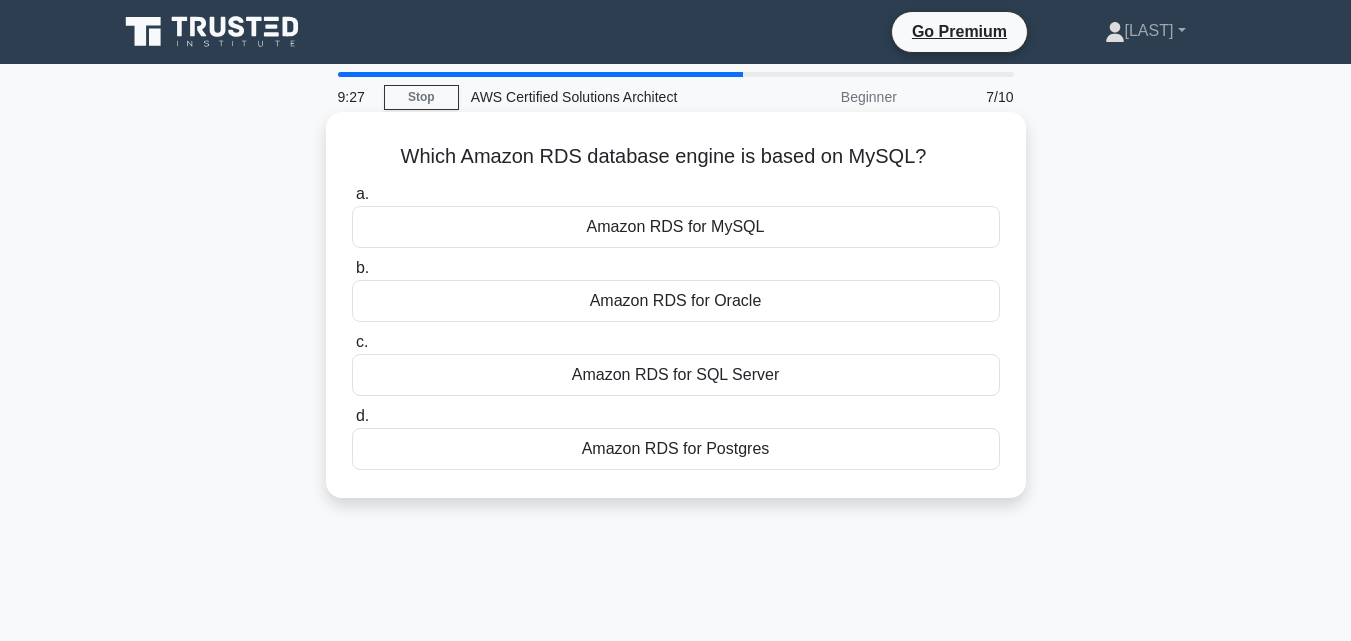 click on "Amazon RDS for MySQL" at bounding box center [676, 227] 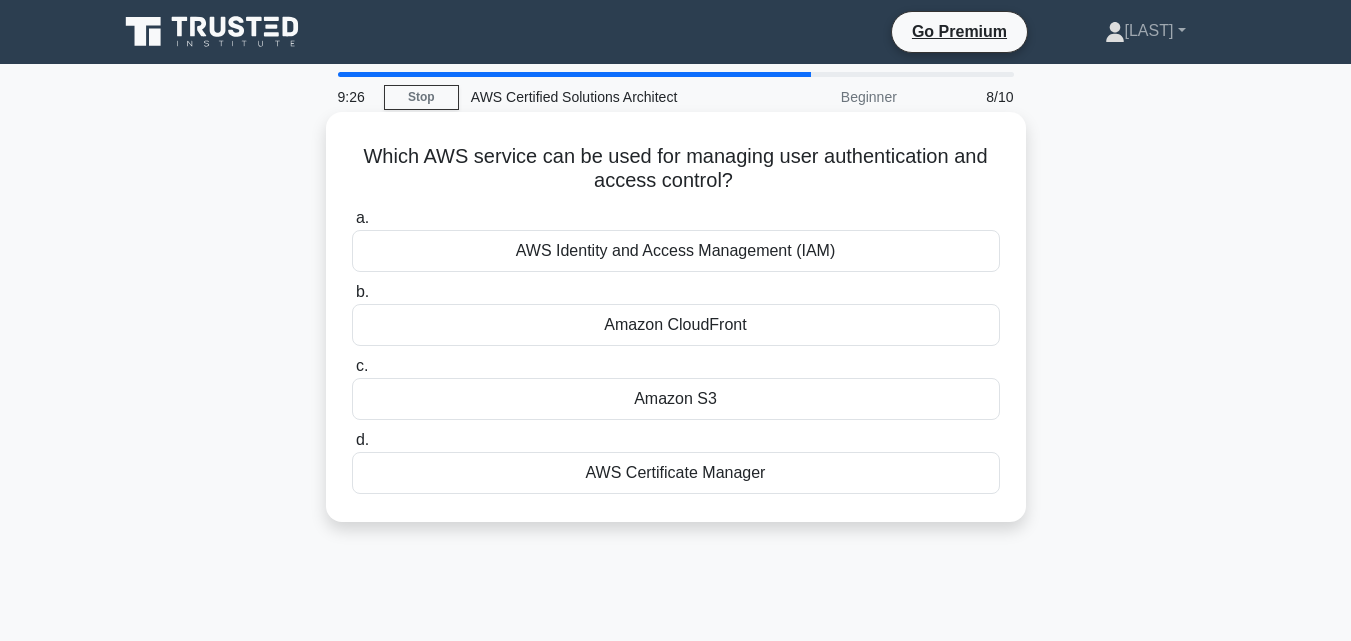 click on "Amazon S3" at bounding box center (676, 399) 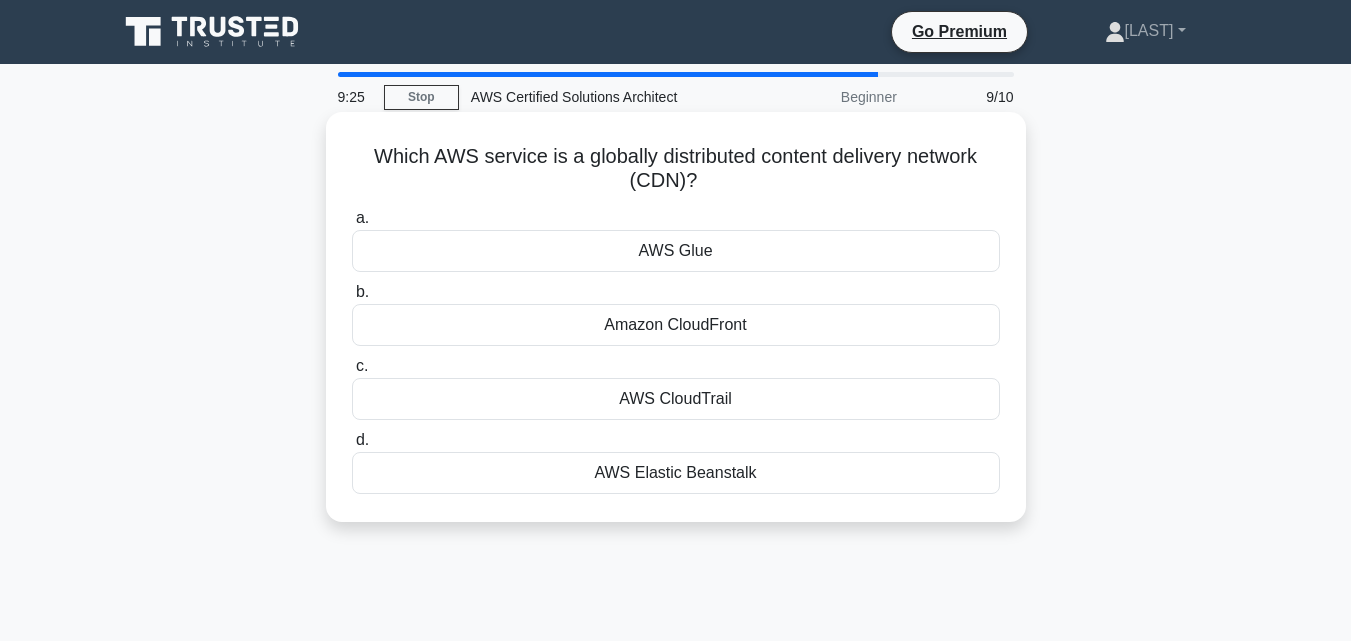click on "Amazon CloudFront" at bounding box center [676, 325] 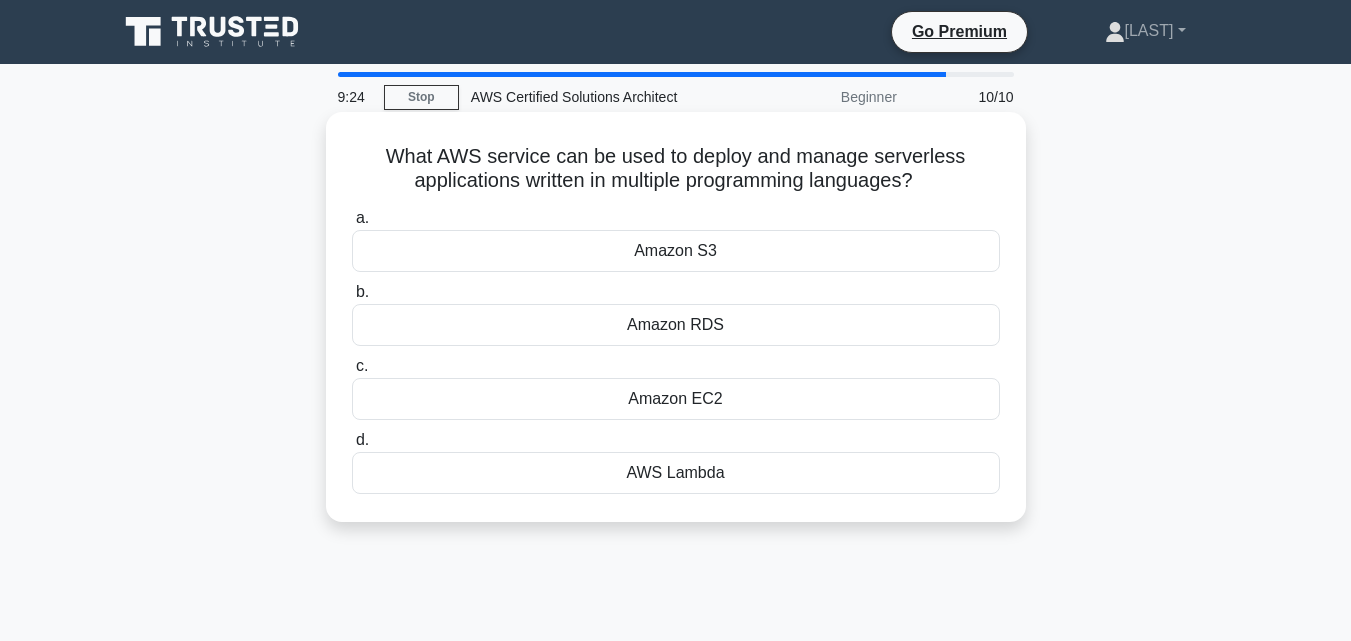 click on "Amazon EC2" at bounding box center [676, 399] 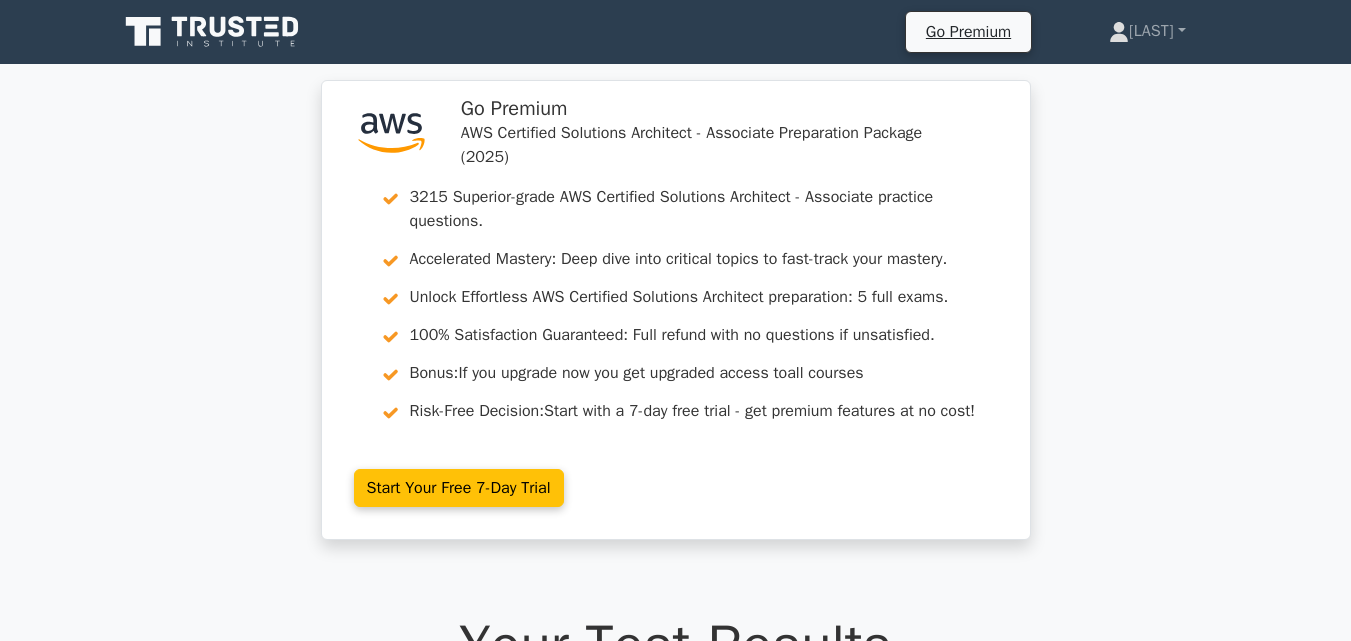 scroll, scrollTop: 0, scrollLeft: 0, axis: both 